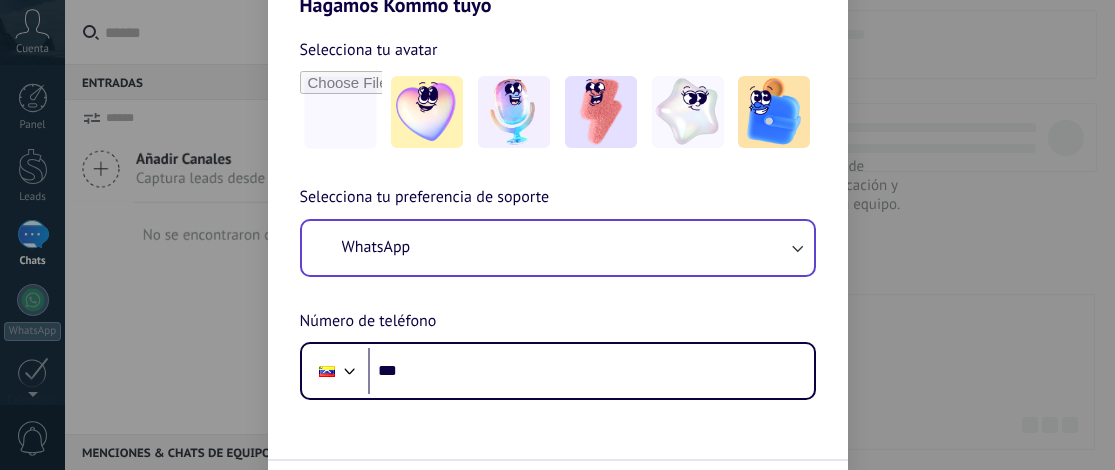 scroll, scrollTop: 0, scrollLeft: 0, axis: both 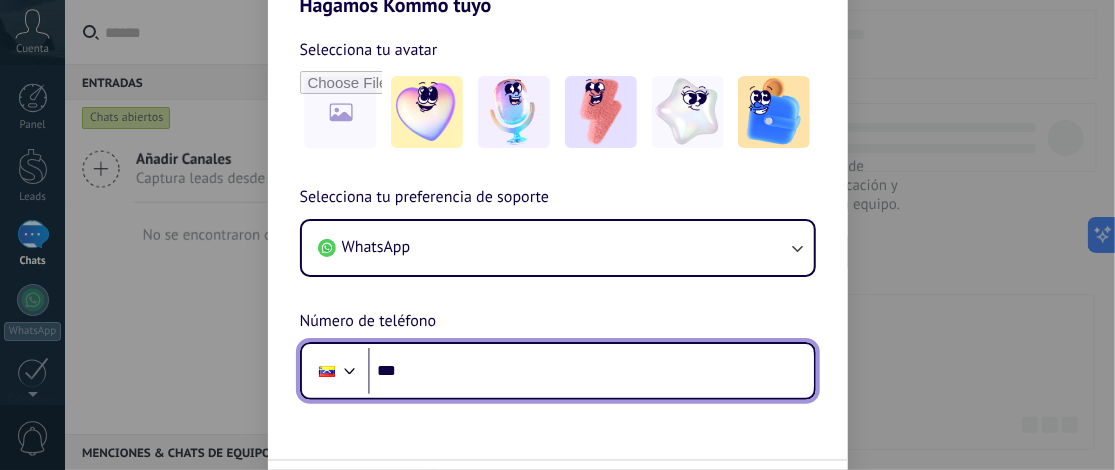 drag, startPoint x: 410, startPoint y: 375, endPoint x: 337, endPoint y: 359, distance: 74.73286 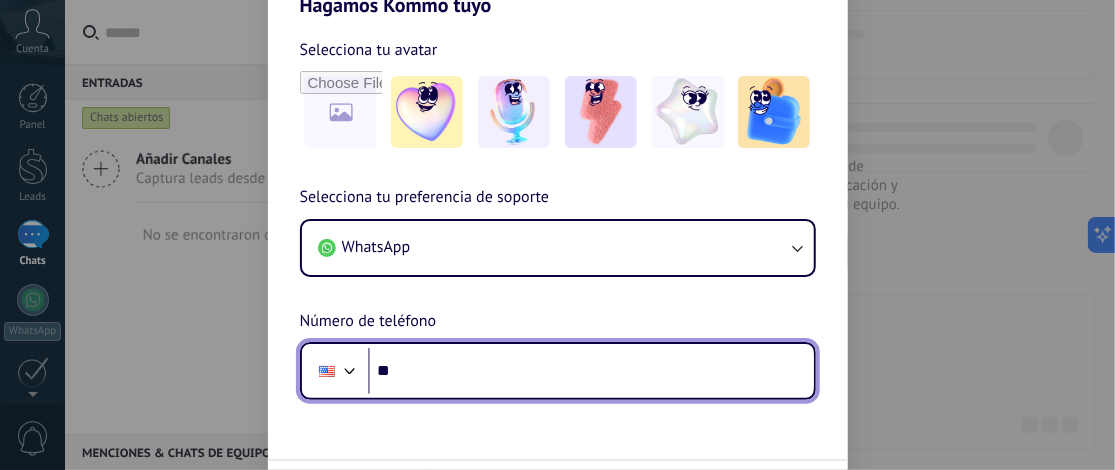 paste on "**********" 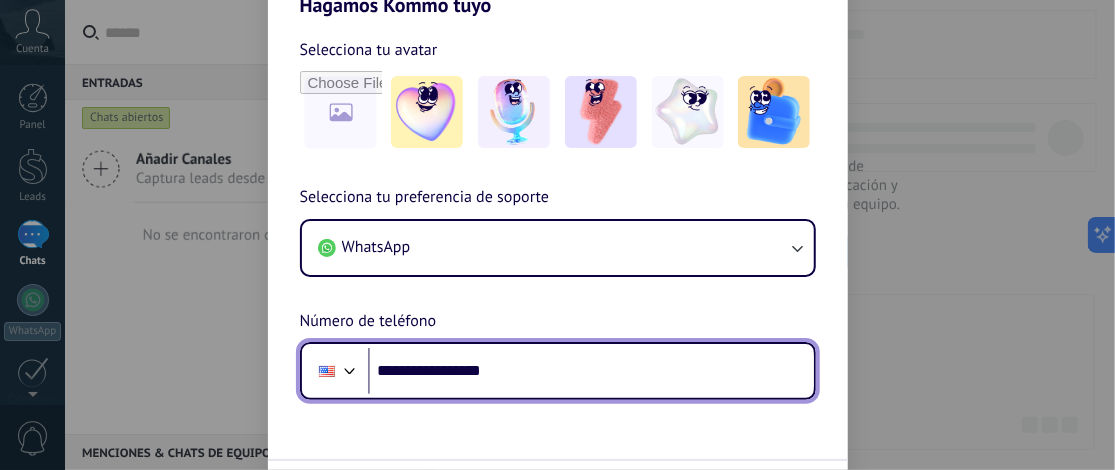 click on "**********" at bounding box center (591, 371) 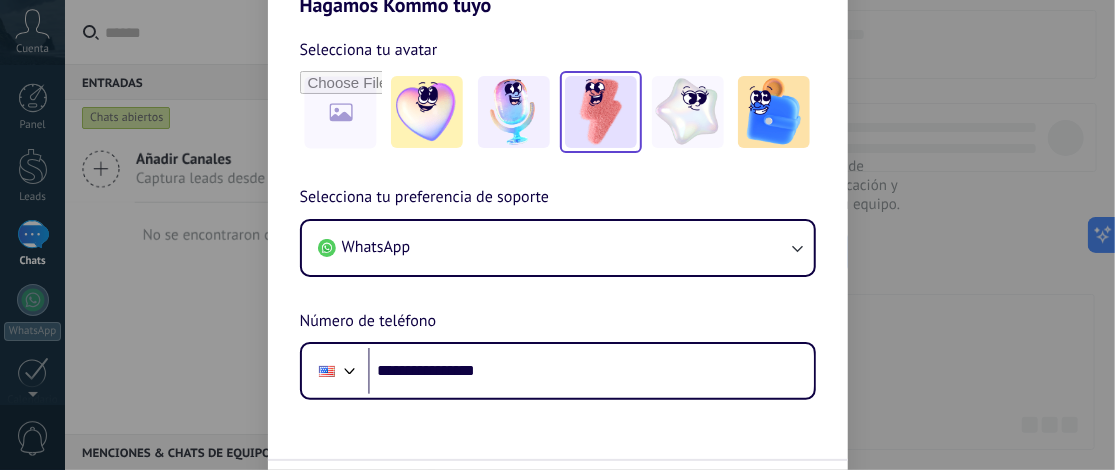 click at bounding box center (601, 112) 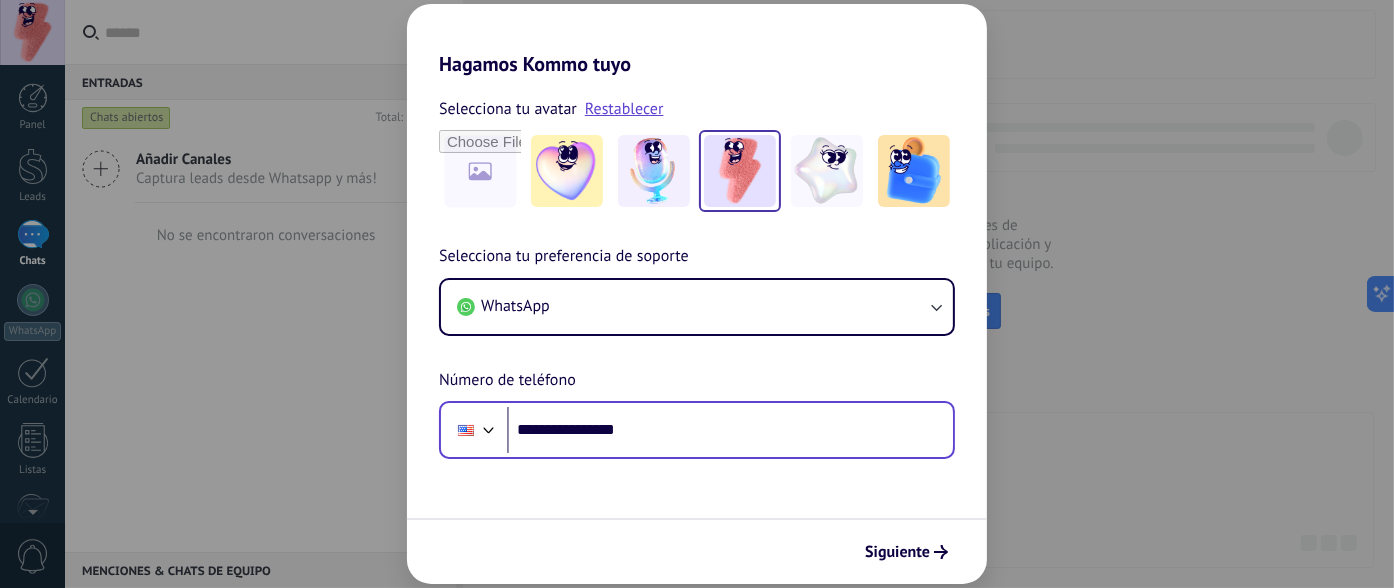 drag, startPoint x: 985, startPoint y: 3, endPoint x: 771, endPoint y: 458, distance: 502.81308 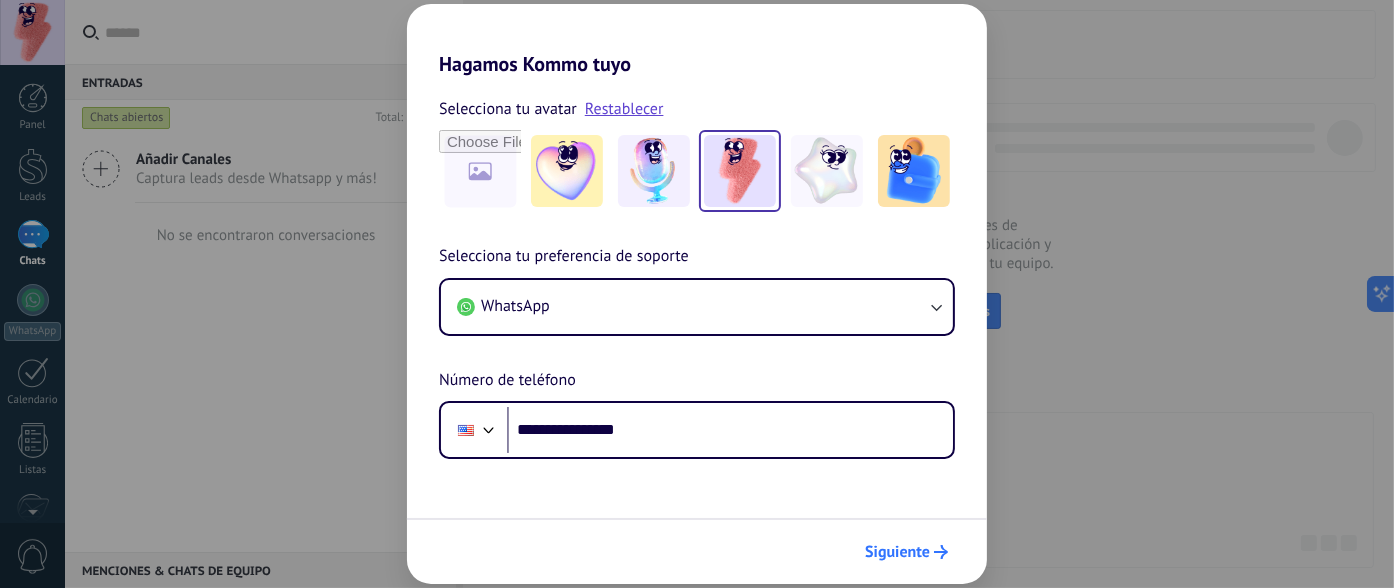 click on "Siguiente" at bounding box center (897, 552) 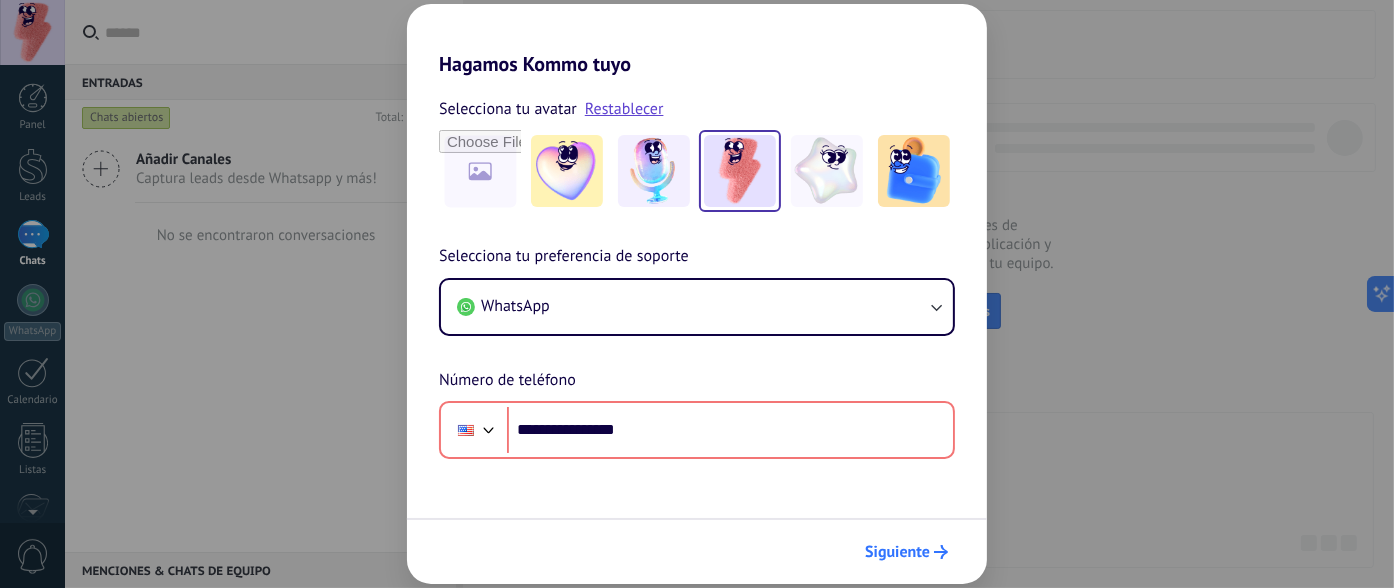 click on "Siguiente" at bounding box center (897, 552) 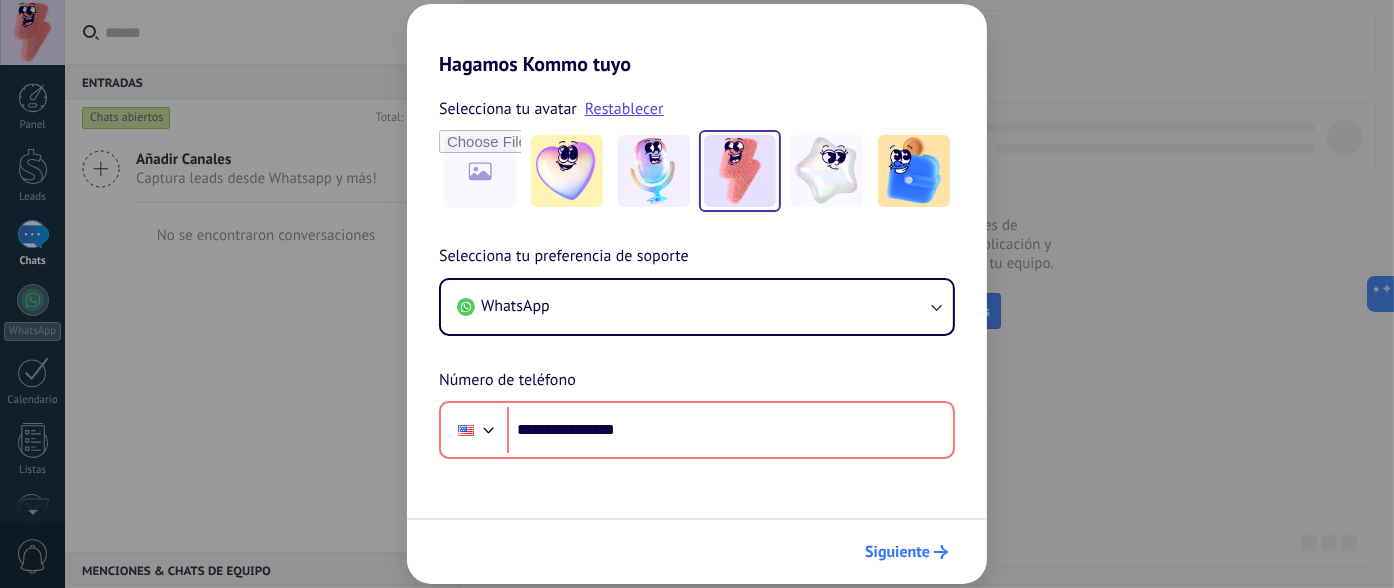 click on "Siguiente" at bounding box center (897, 552) 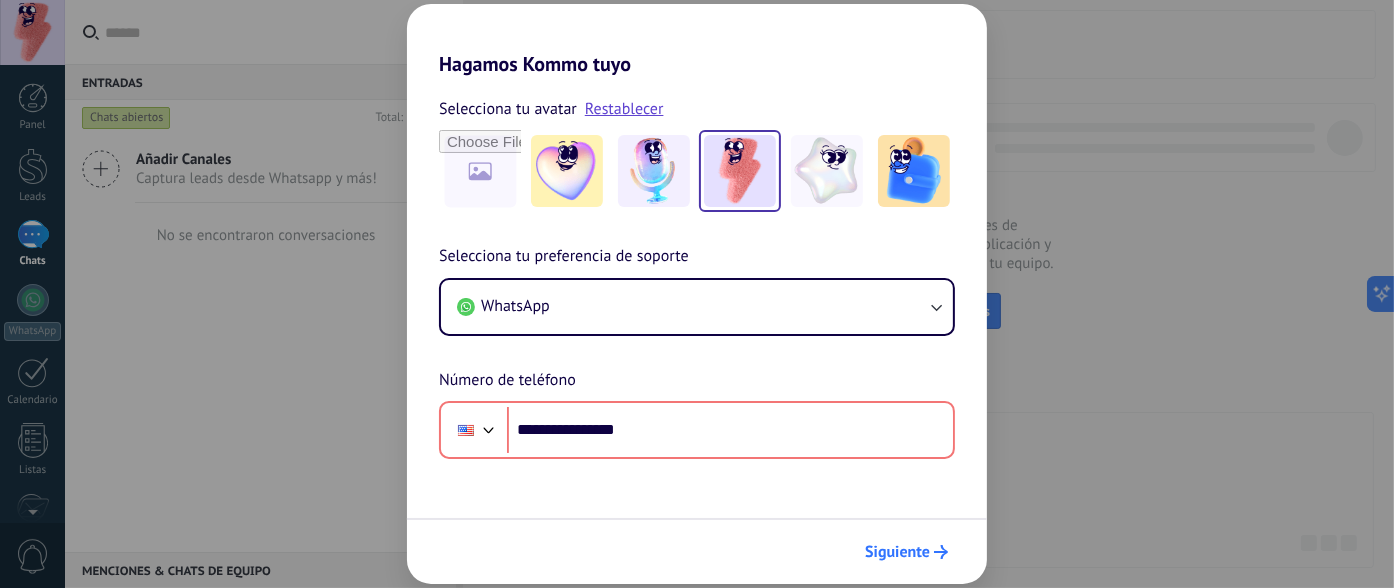 click on "Siguiente" at bounding box center [897, 552] 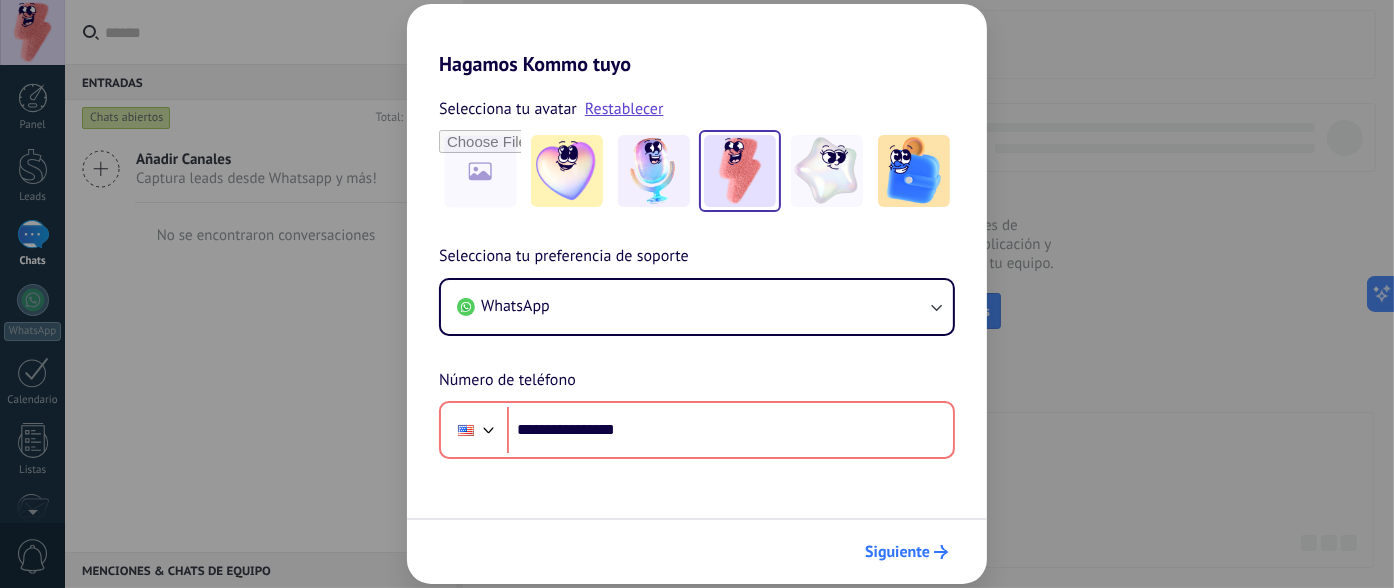 click on "Siguiente" at bounding box center [897, 552] 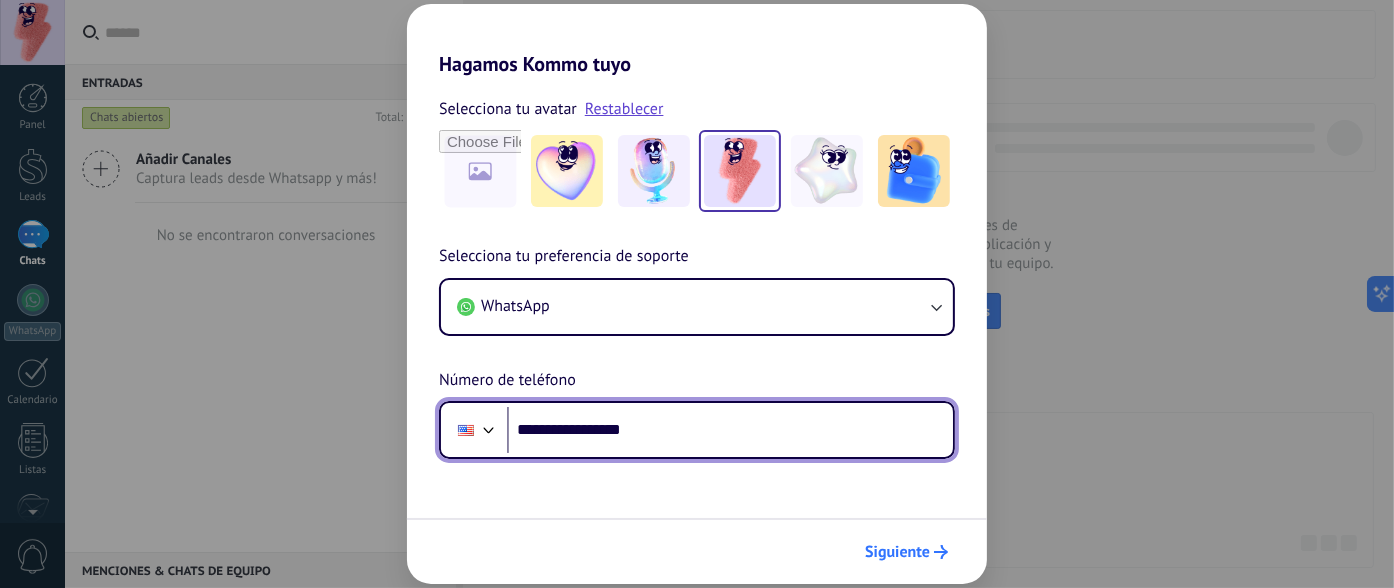 type on "**********" 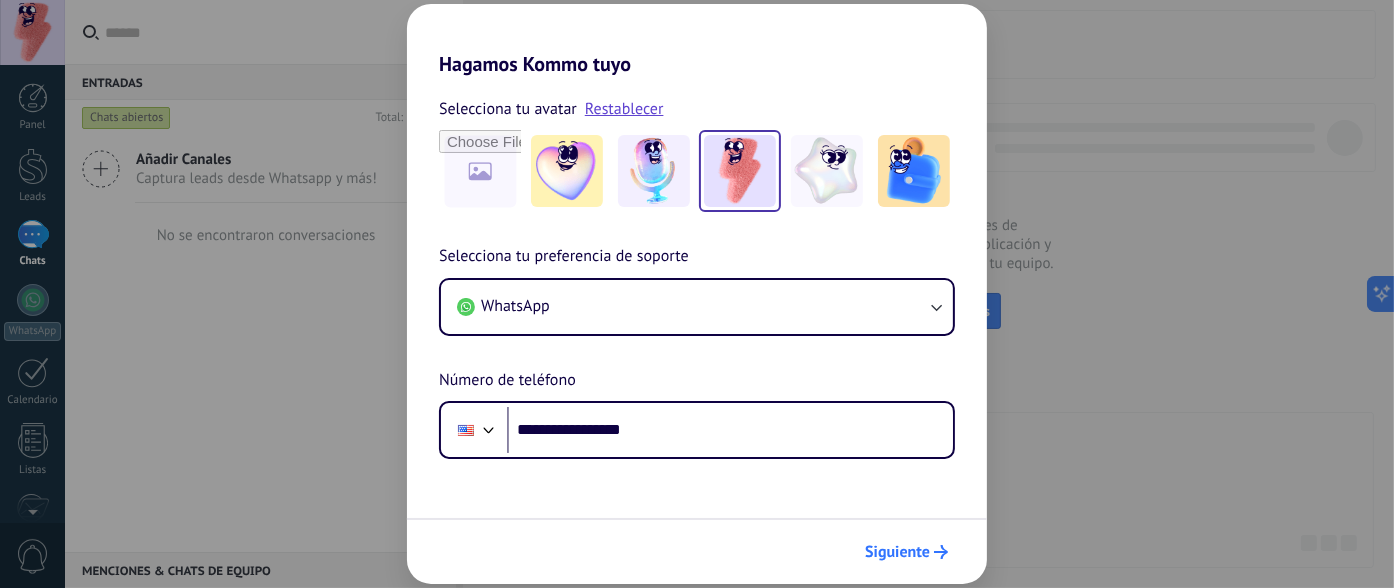 click on "Siguiente" at bounding box center [897, 552] 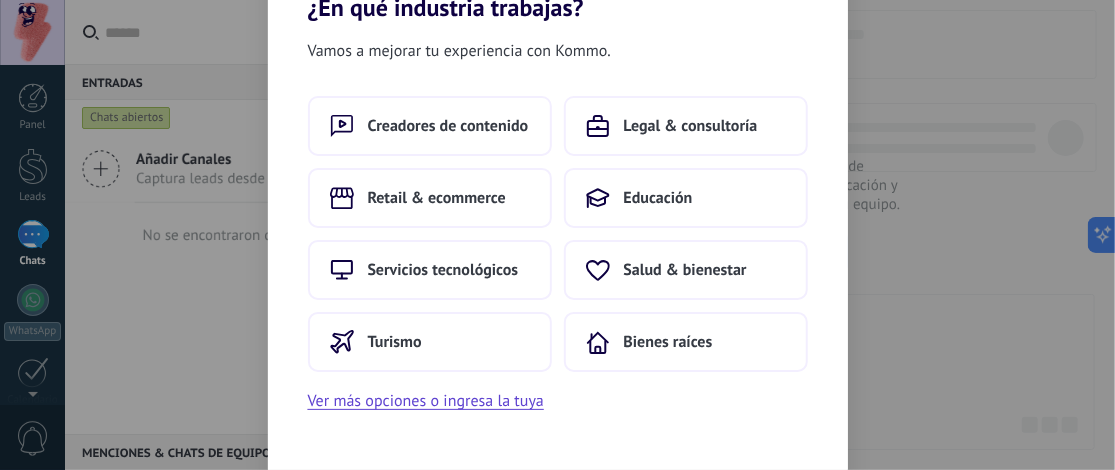 drag, startPoint x: 1220, startPoint y: 7, endPoint x: 308, endPoint y: 83, distance: 915.1612 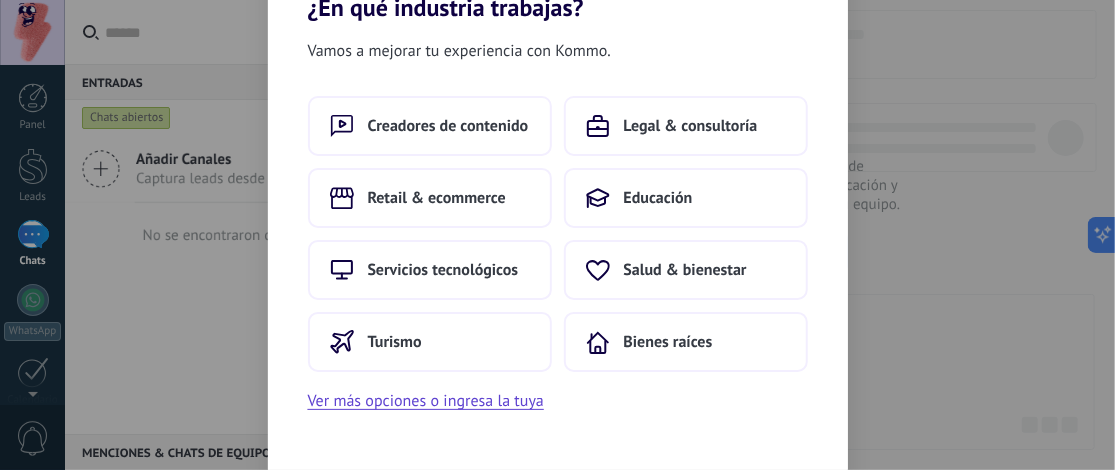 drag, startPoint x: 1074, startPoint y: 6, endPoint x: 626, endPoint y: 425, distance: 613.4044 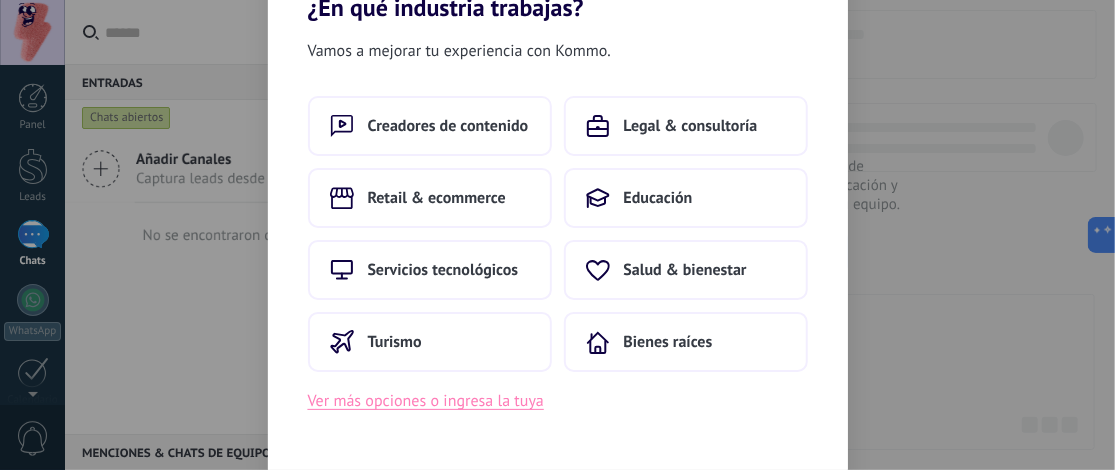 click on "Ver más opciones o ingresa la tuya" at bounding box center (426, 401) 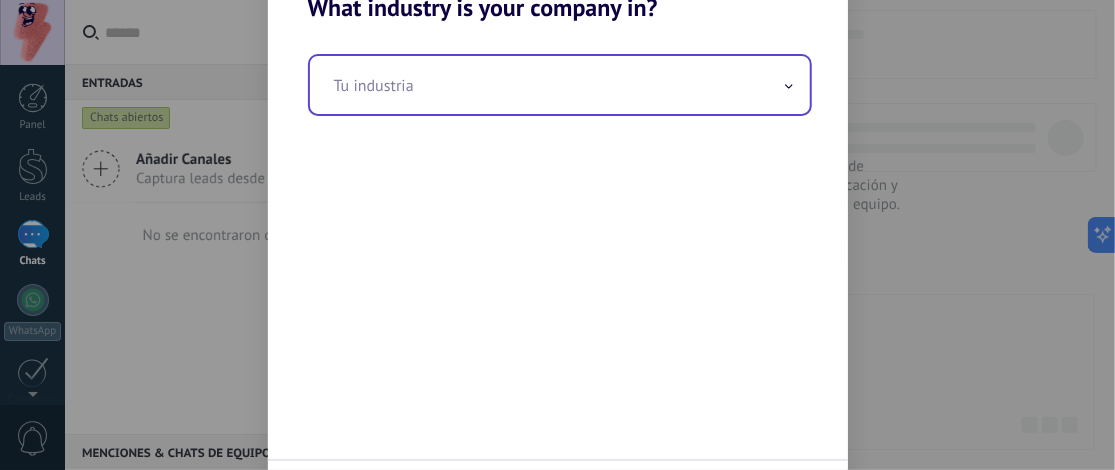 click at bounding box center (560, 85) 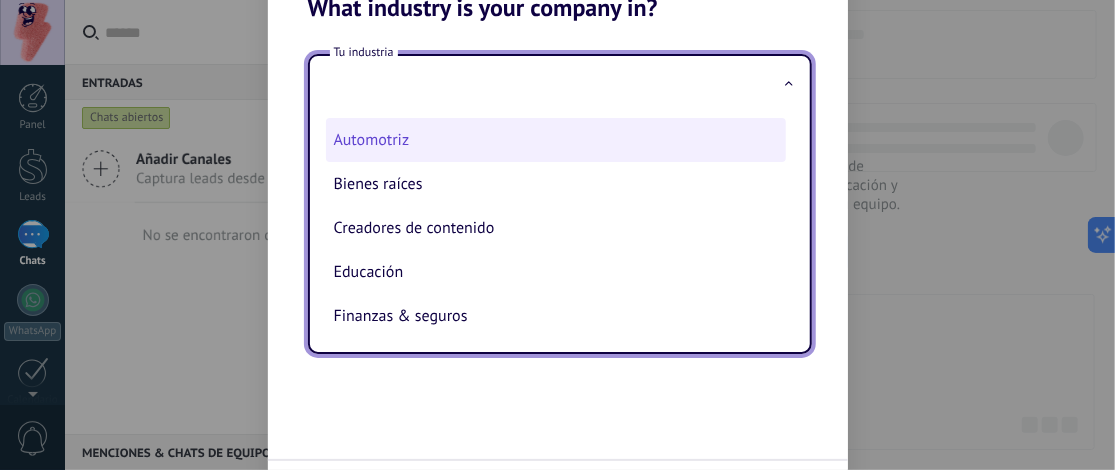 click on "Automotriz" at bounding box center (556, 140) 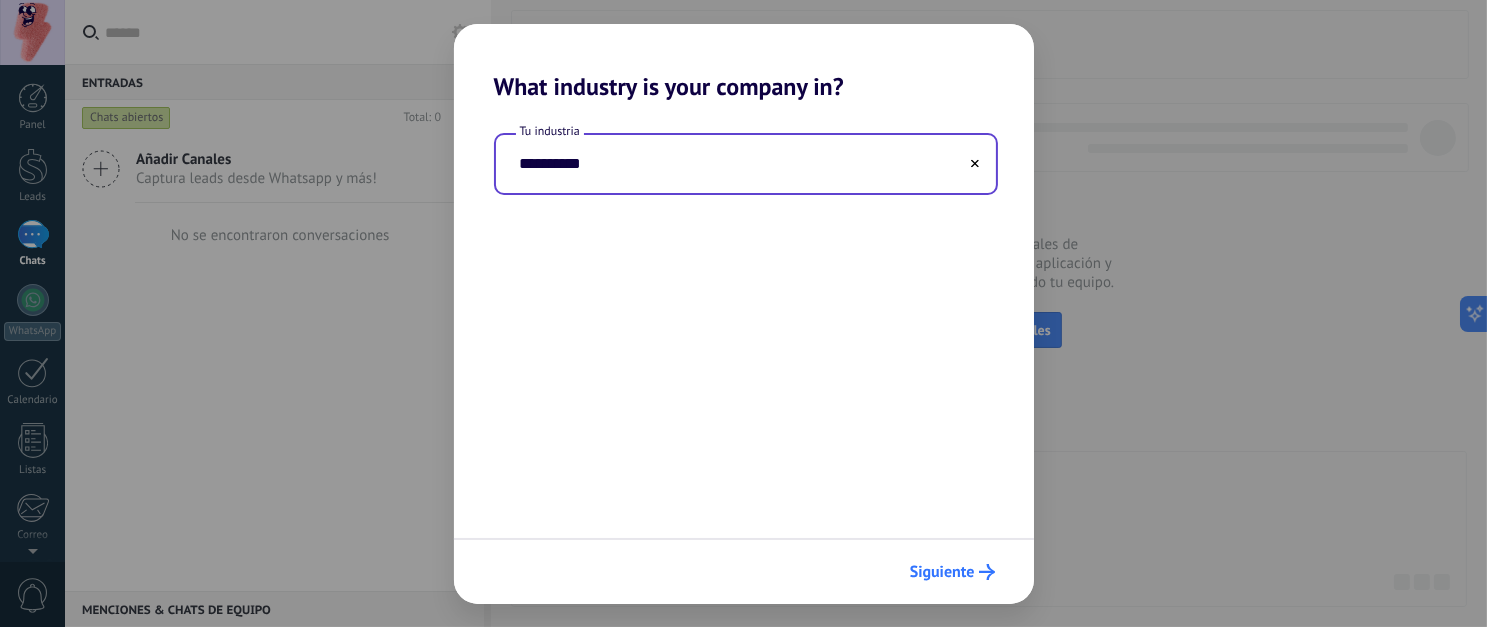 drag, startPoint x: 1035, startPoint y: 1, endPoint x: 934, endPoint y: 568, distance: 575.92535 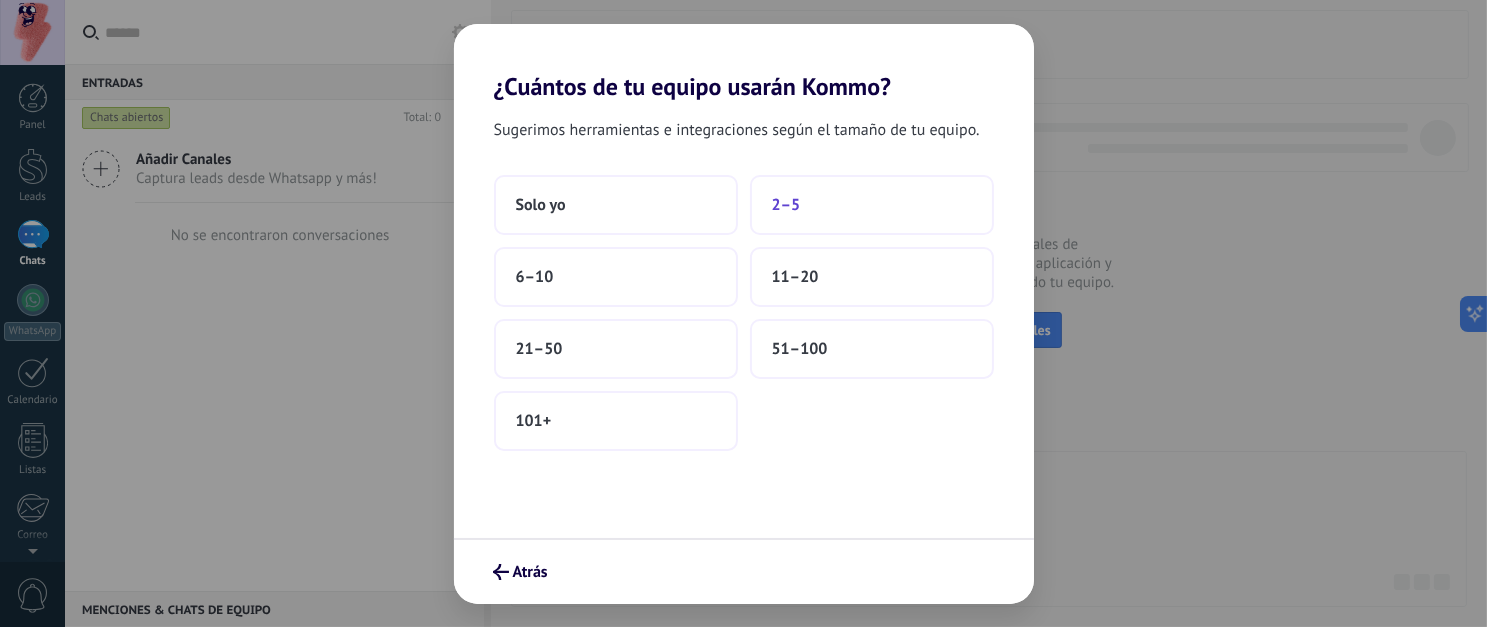 click on "2–5" at bounding box center [872, 205] 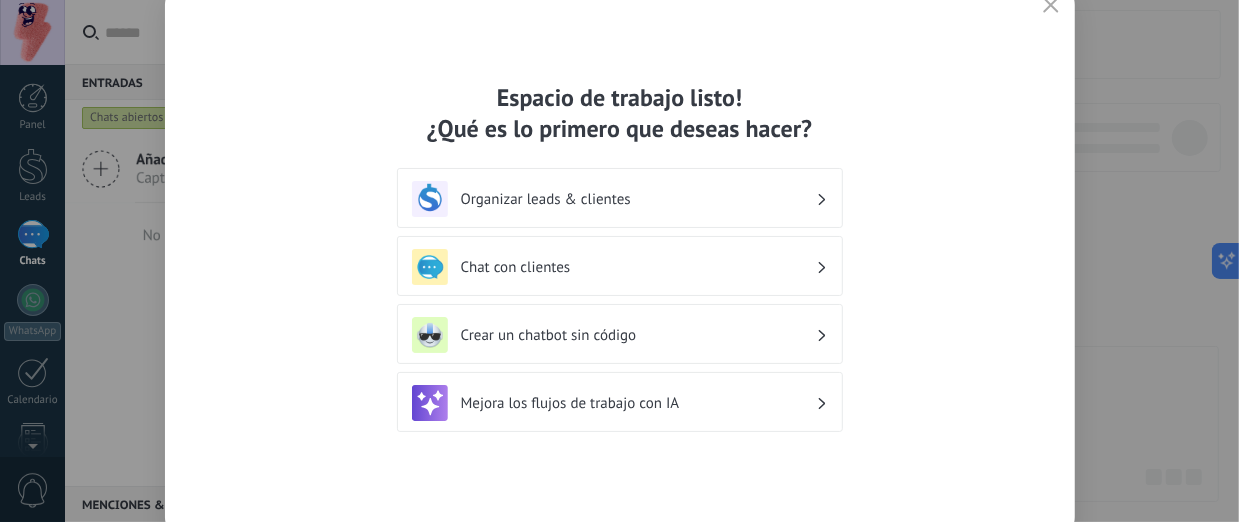 drag, startPoint x: 1314, startPoint y: 0, endPoint x: 334, endPoint y: 223, distance: 1005.05176 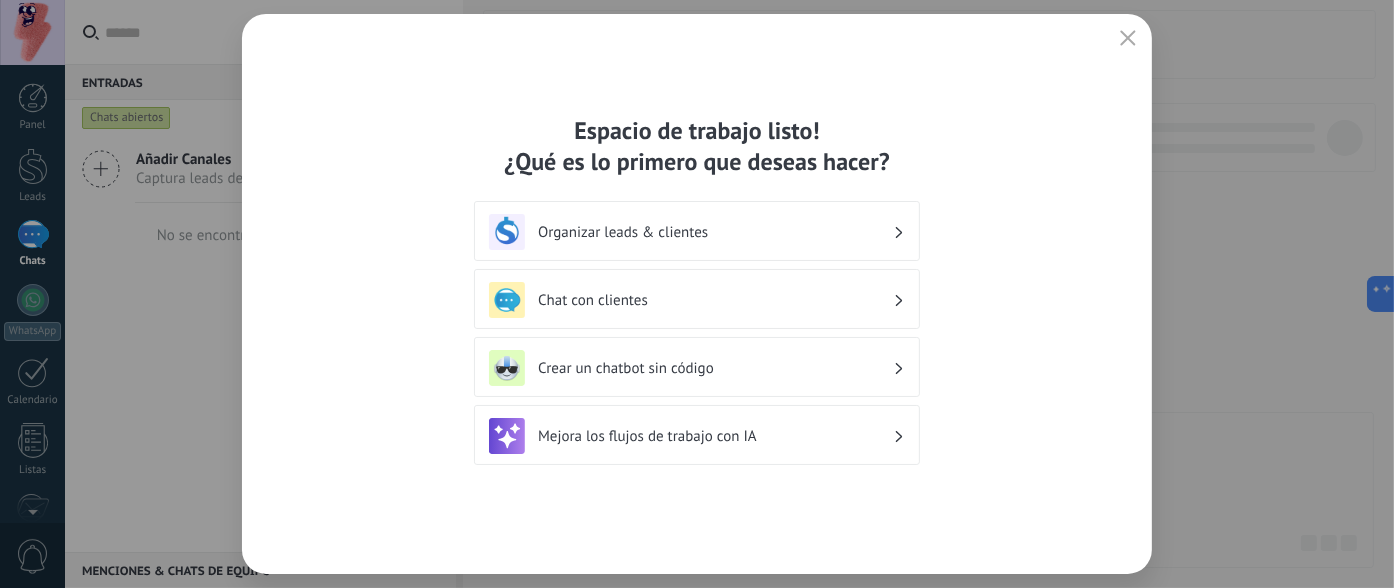 drag, startPoint x: 1147, startPoint y: 10, endPoint x: 734, endPoint y: 521, distance: 657.0312 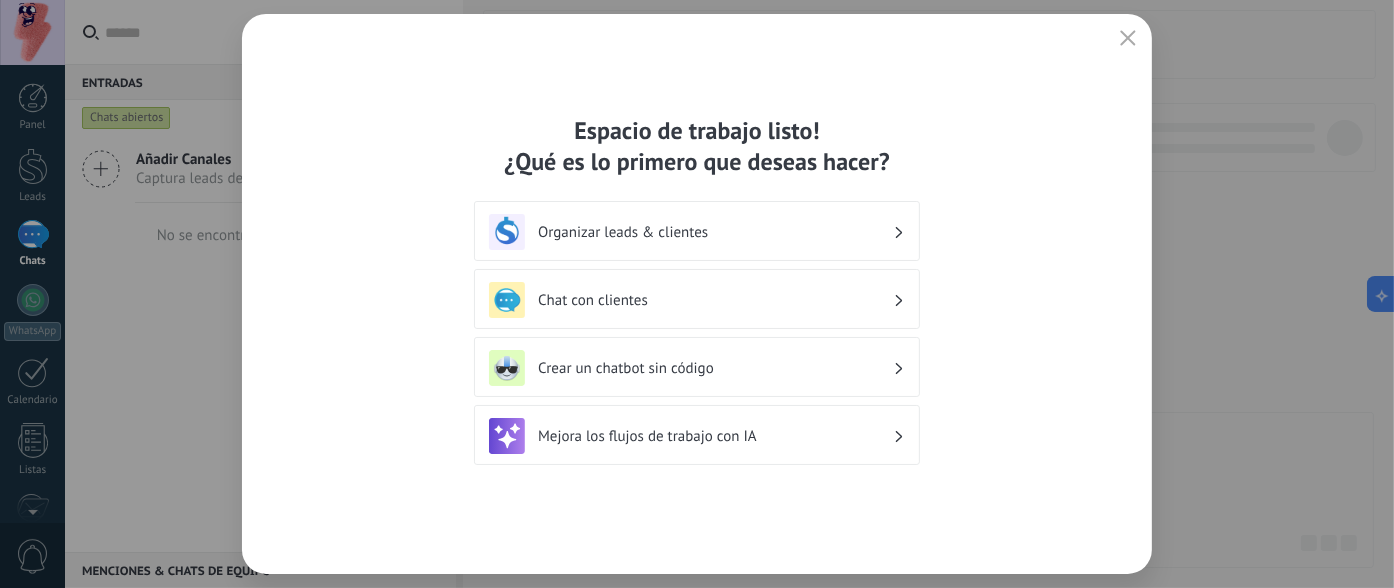 click 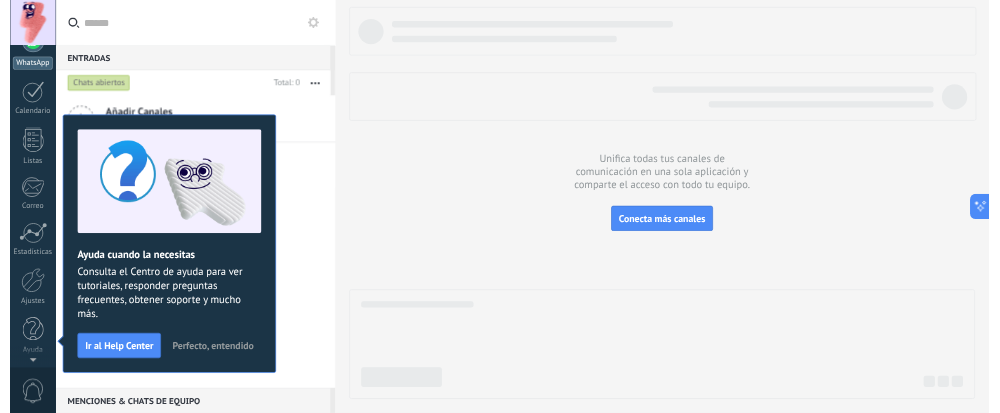scroll, scrollTop: 0, scrollLeft: 0, axis: both 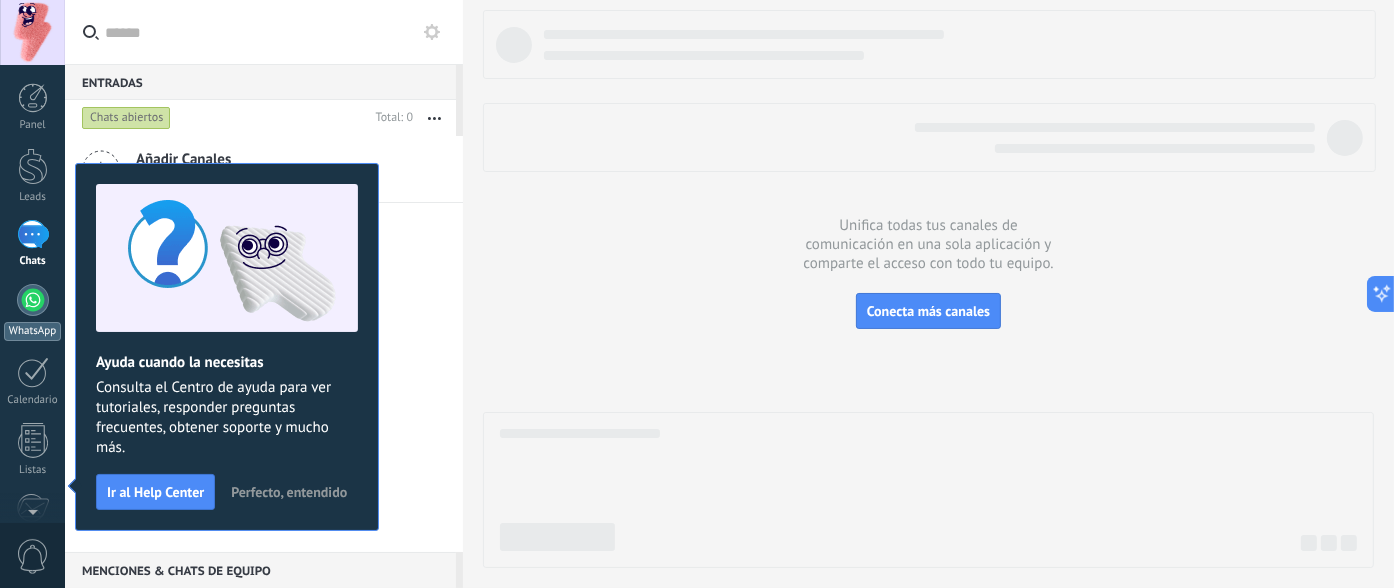 click at bounding box center [33, 300] 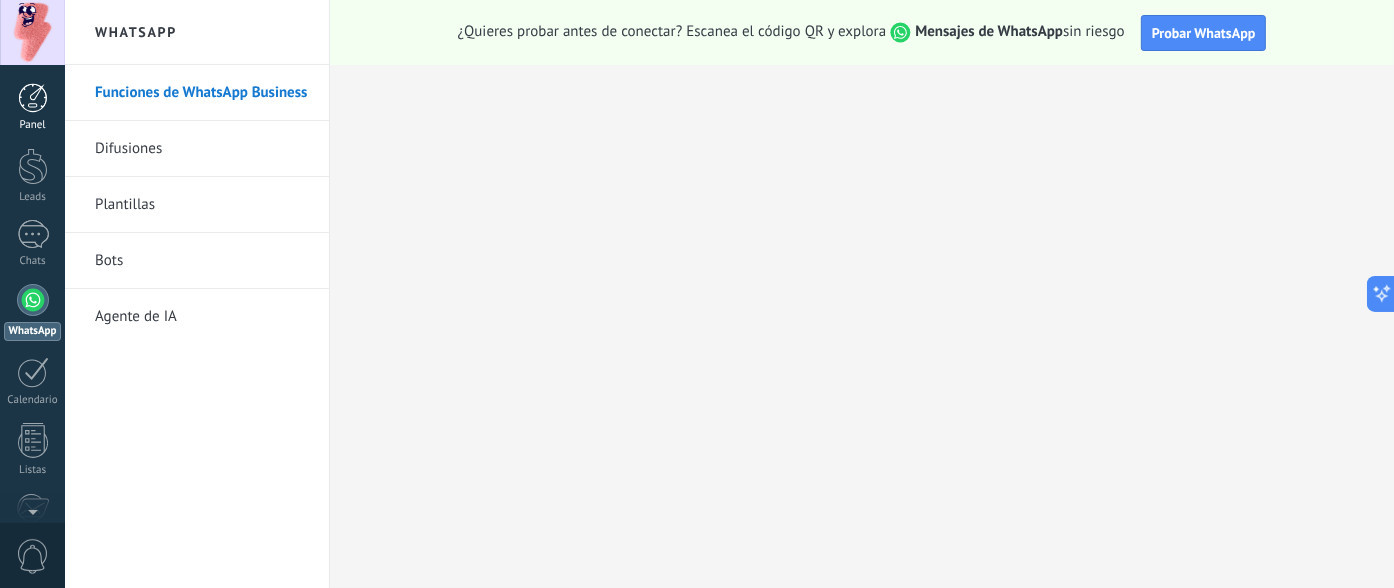 click at bounding box center (33, 98) 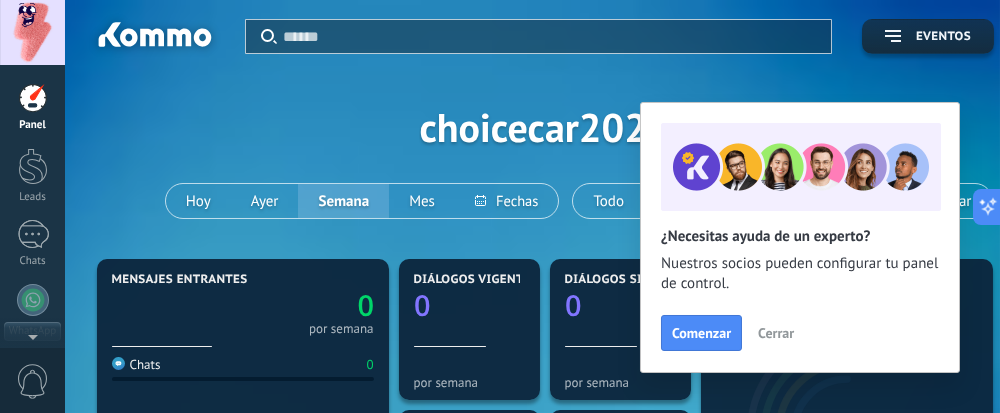 drag, startPoint x: 1244, startPoint y: 28, endPoint x: 82, endPoint y: 184, distance: 1172.4248 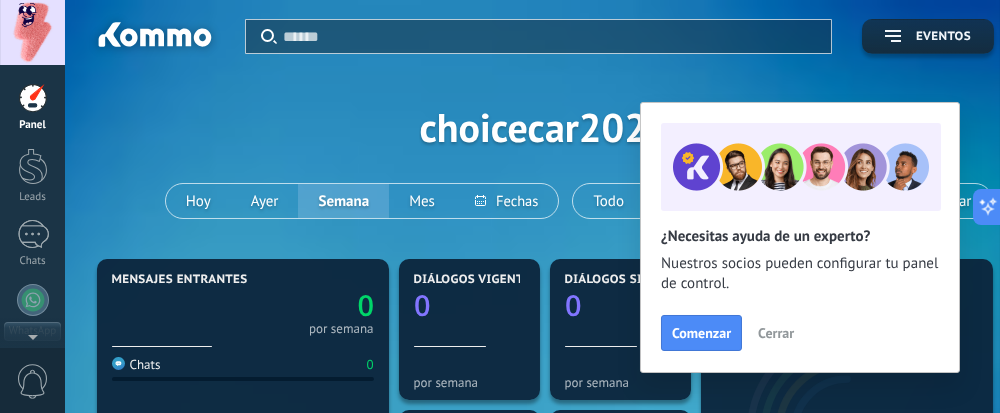 click on "Cerrar" at bounding box center [776, 333] 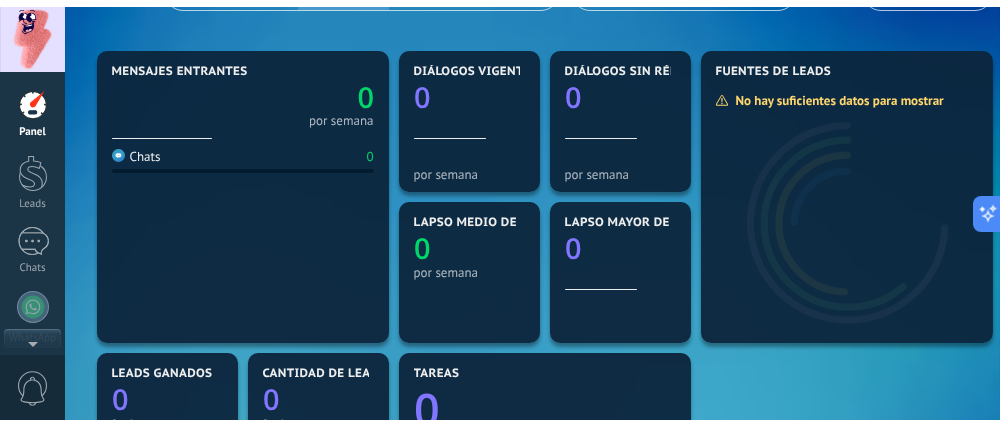 scroll, scrollTop: 272, scrollLeft: 0, axis: vertical 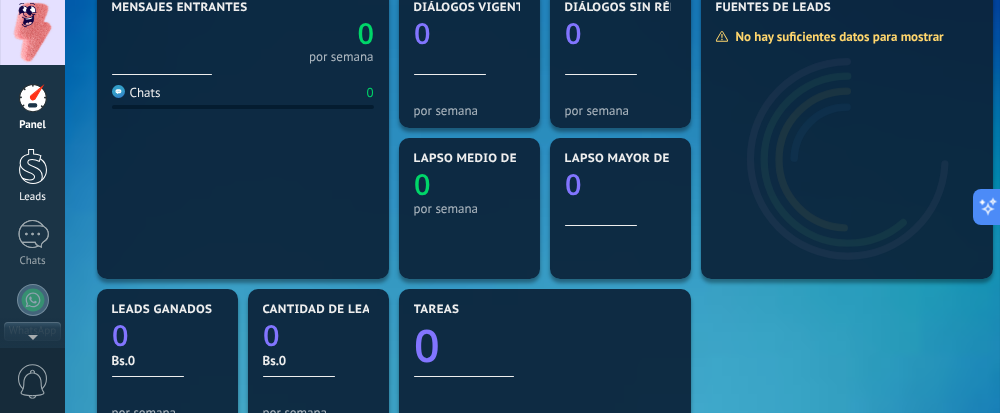 click at bounding box center [33, 166] 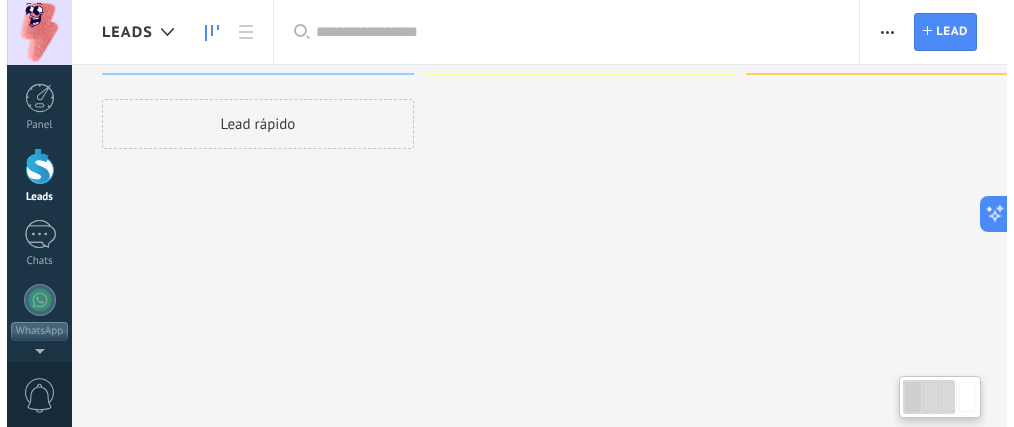 scroll, scrollTop: 0, scrollLeft: 0, axis: both 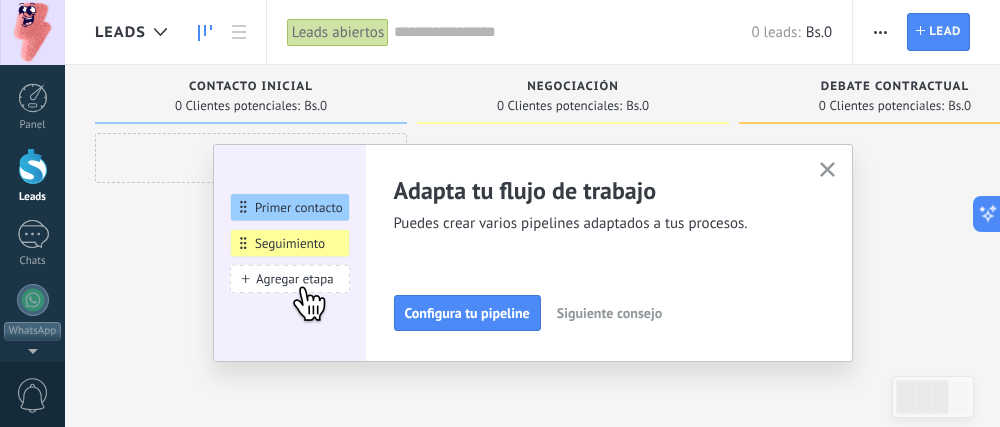 click 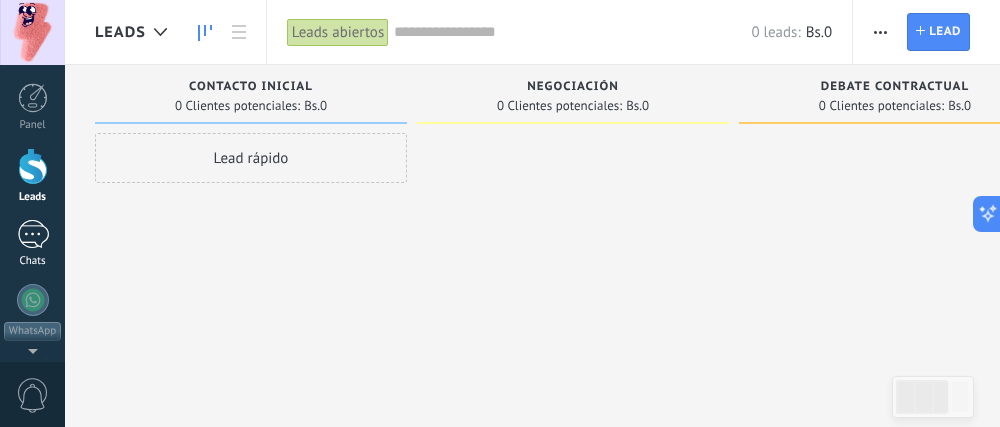 click at bounding box center (33, 234) 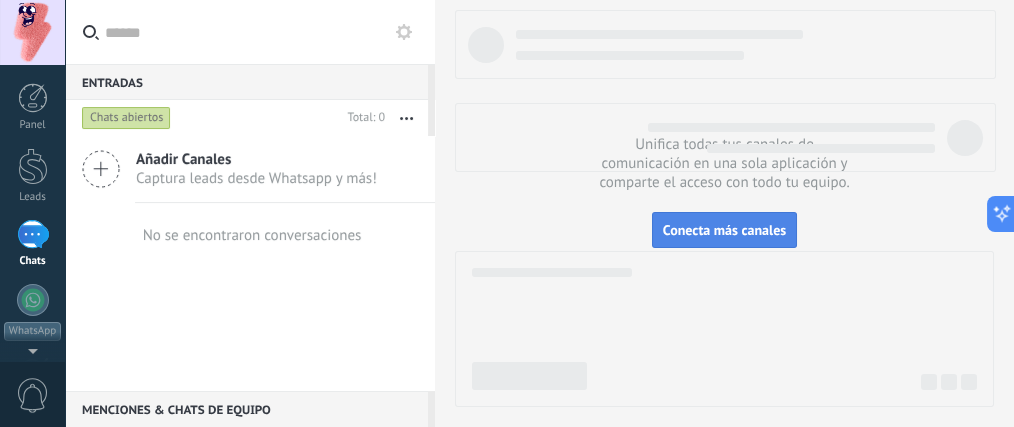 click on "Conecta más canales" at bounding box center [724, 230] 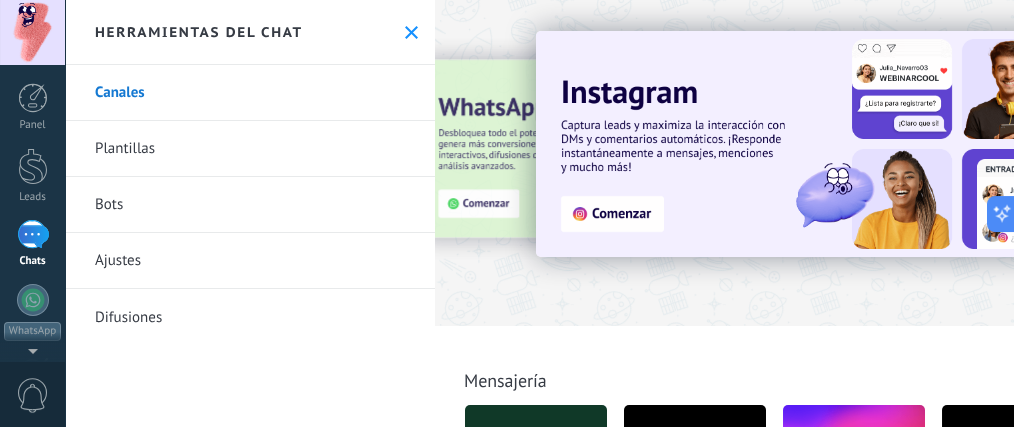 click on "Herramientas del chat" at bounding box center (250, 32) 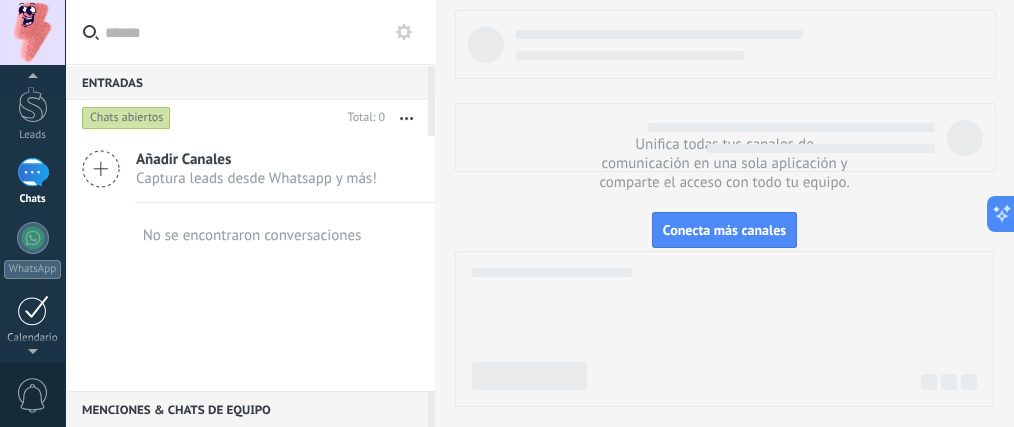 scroll, scrollTop: 91, scrollLeft: 0, axis: vertical 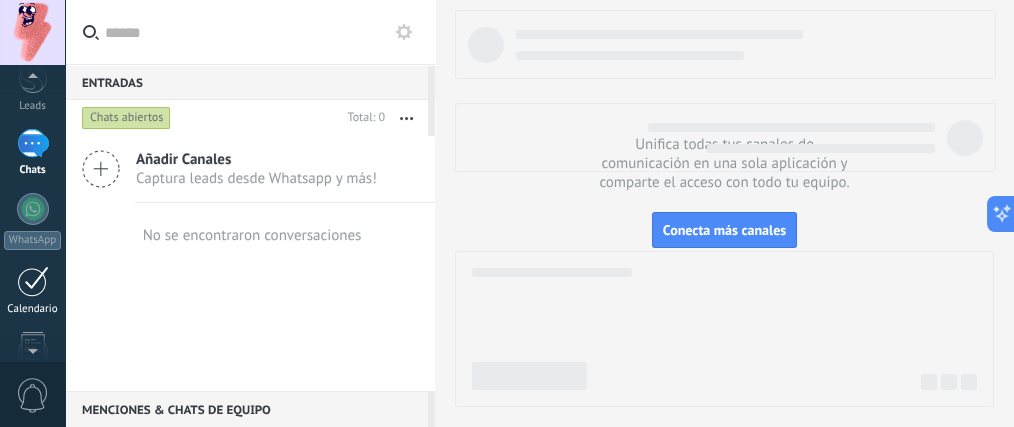 click at bounding box center [33, 281] 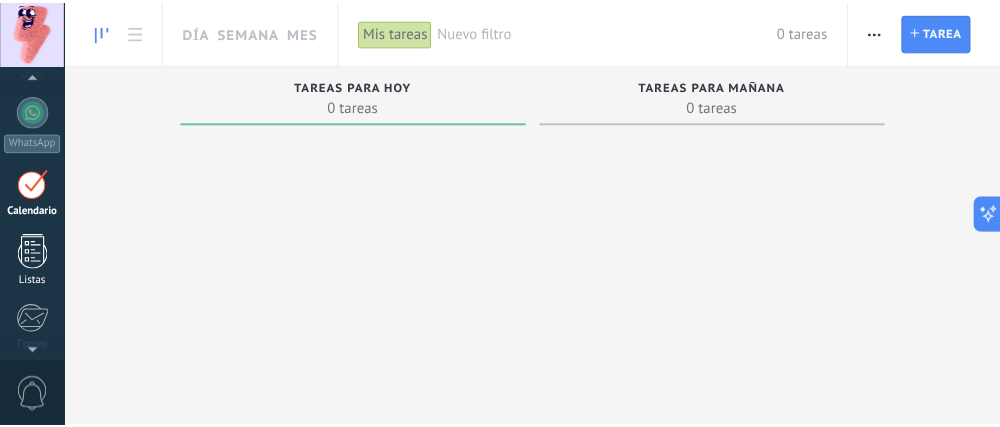 scroll, scrollTop: 218, scrollLeft: 0, axis: vertical 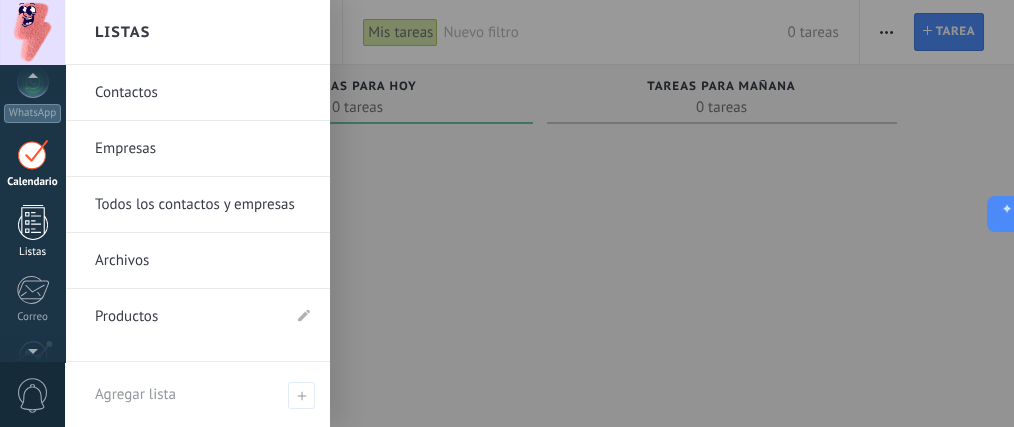 click at bounding box center [33, 222] 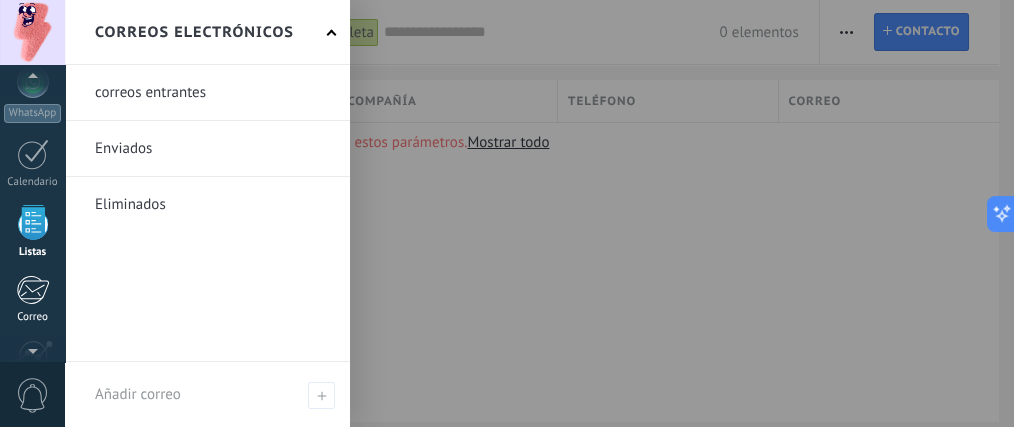click at bounding box center (32, 290) 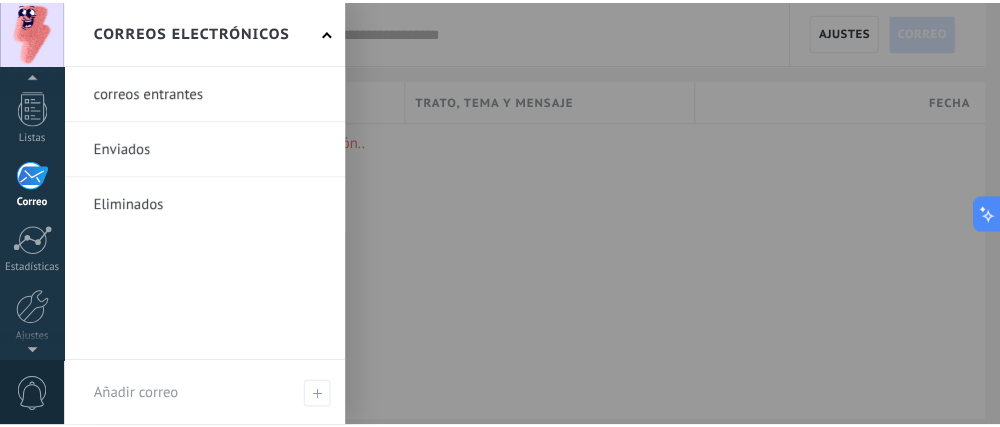 scroll, scrollTop: 402, scrollLeft: 0, axis: vertical 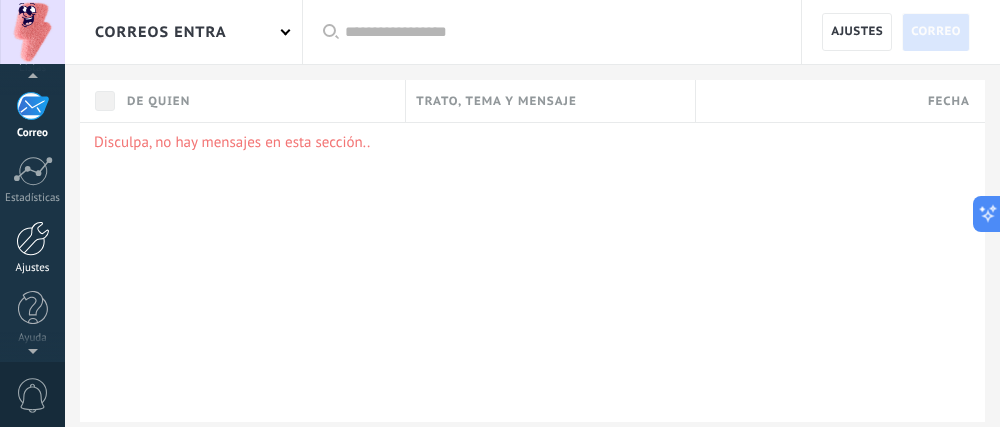 click at bounding box center (33, 238) 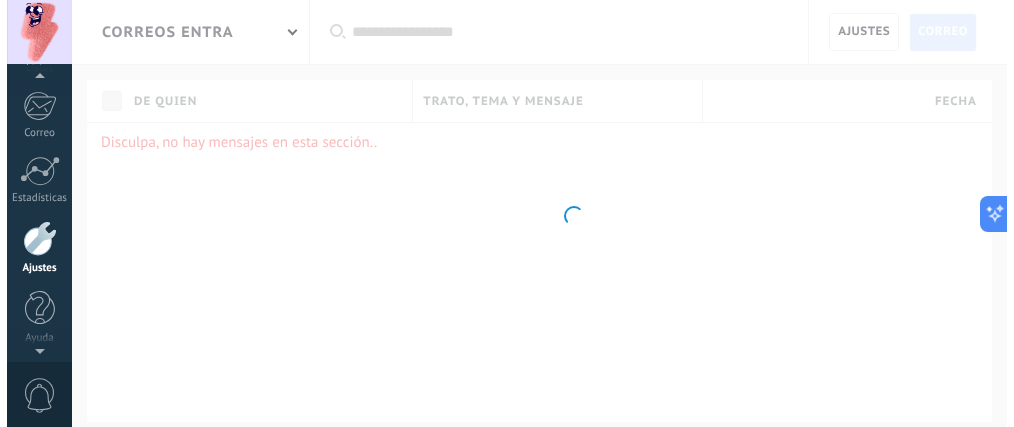 scroll, scrollTop: 393, scrollLeft: 0, axis: vertical 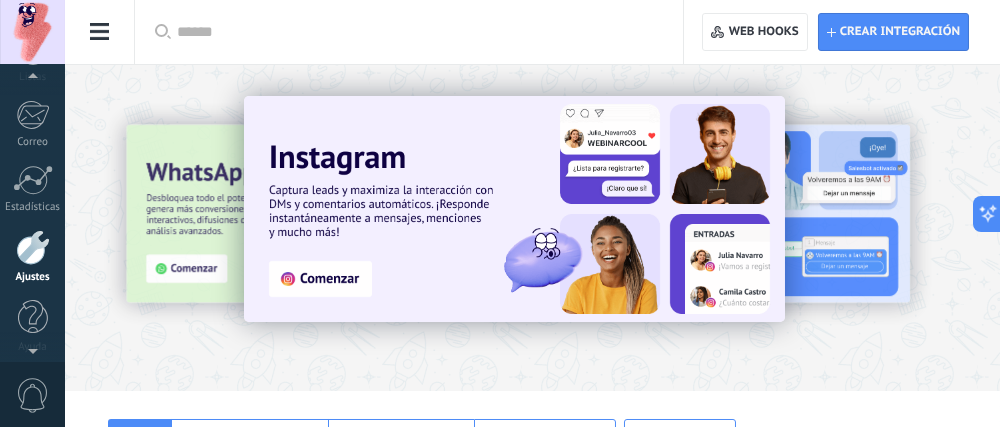 click at bounding box center [43, 227] 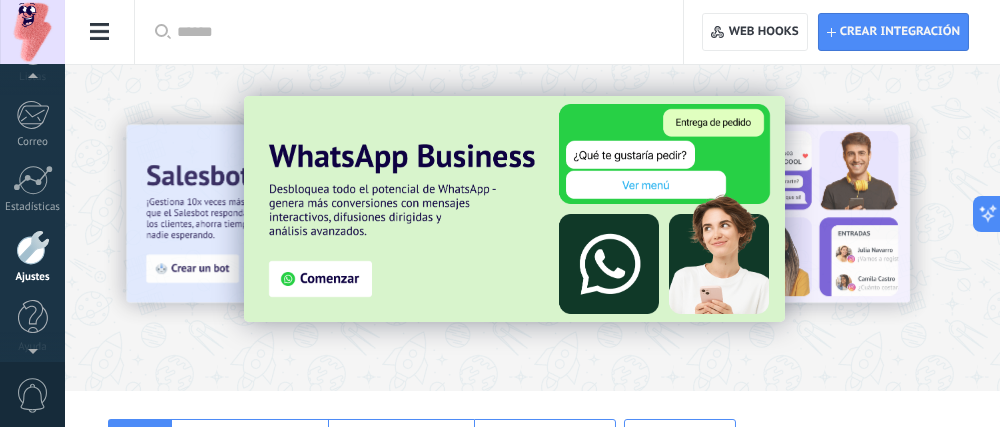 click at bounding box center [43, 227] 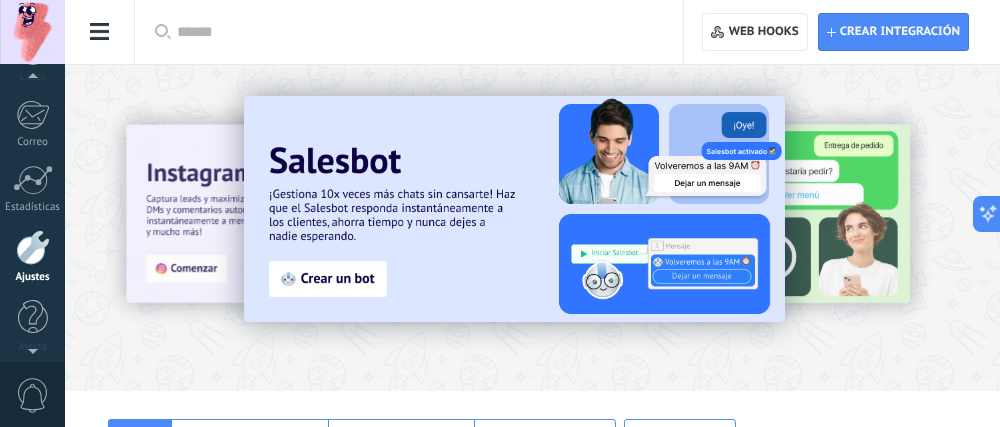 click at bounding box center (43, 227) 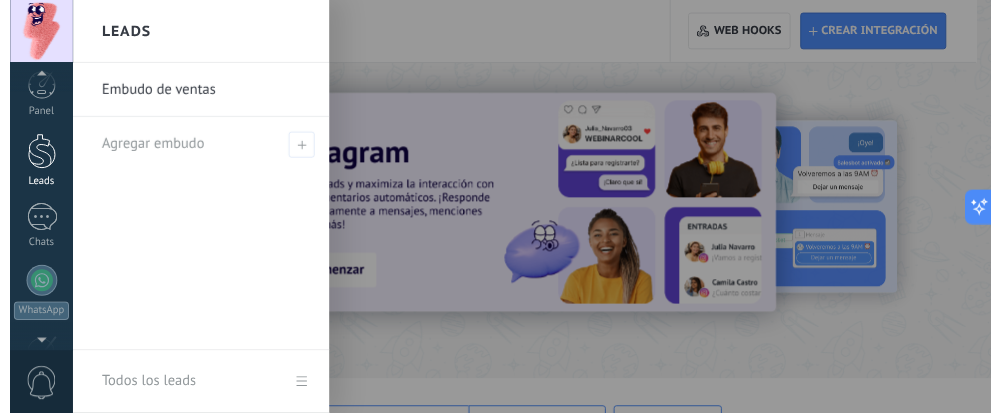 scroll, scrollTop: 0, scrollLeft: 0, axis: both 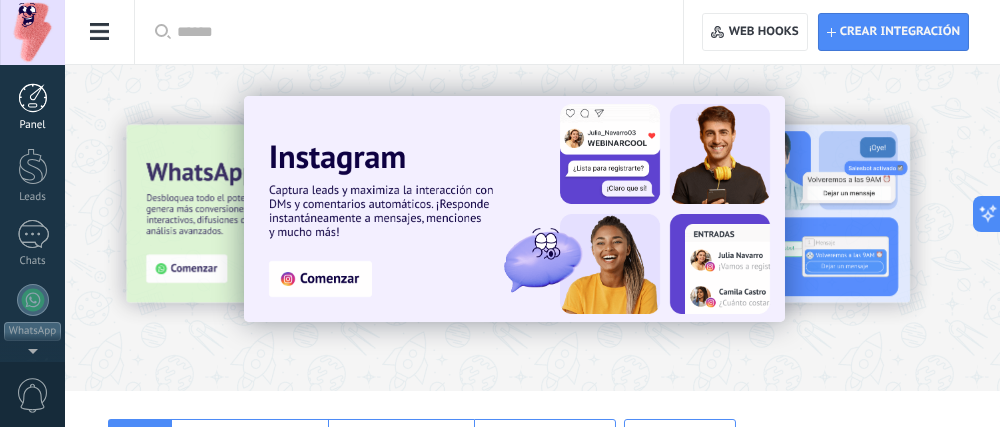 click at bounding box center [33, 98] 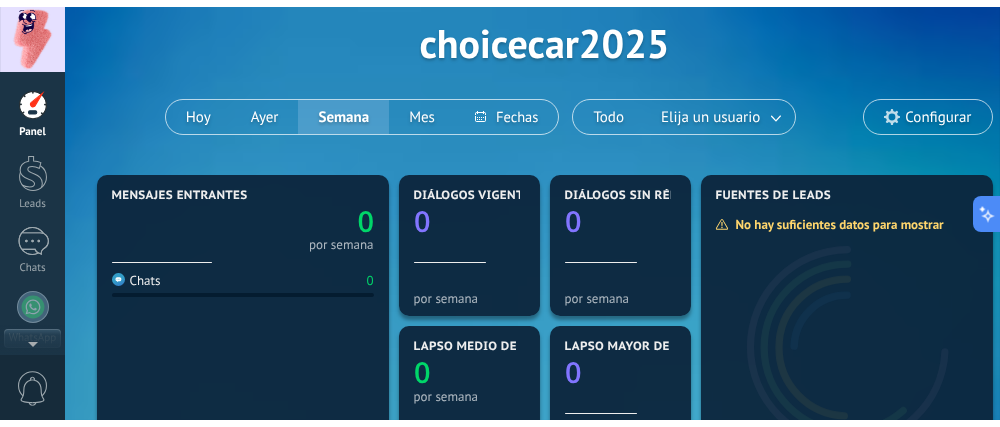 scroll, scrollTop: 181, scrollLeft: 0, axis: vertical 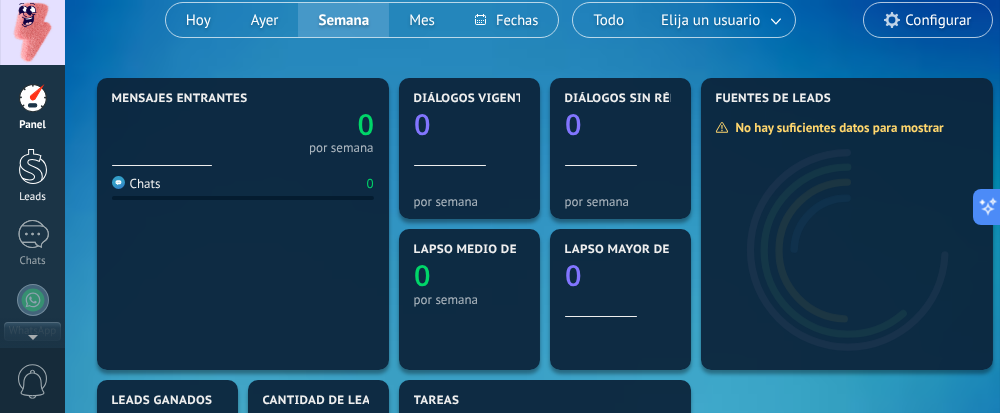 click at bounding box center (33, 166) 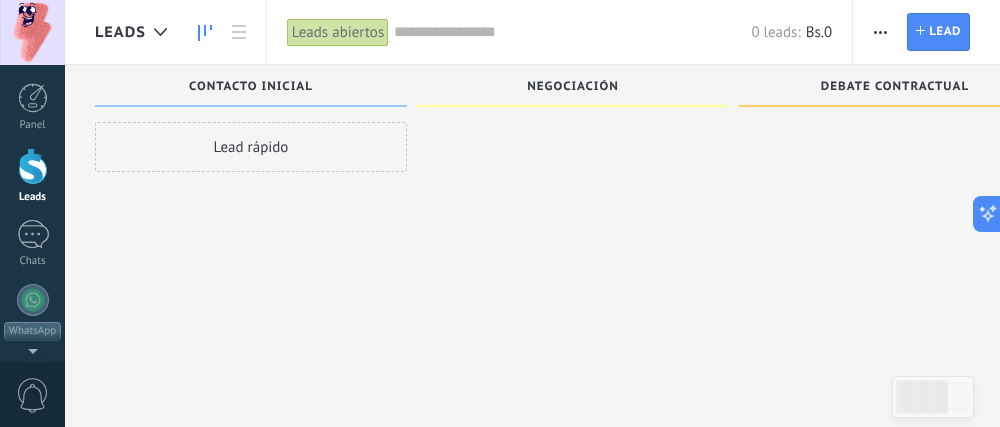 scroll, scrollTop: 11, scrollLeft: 0, axis: vertical 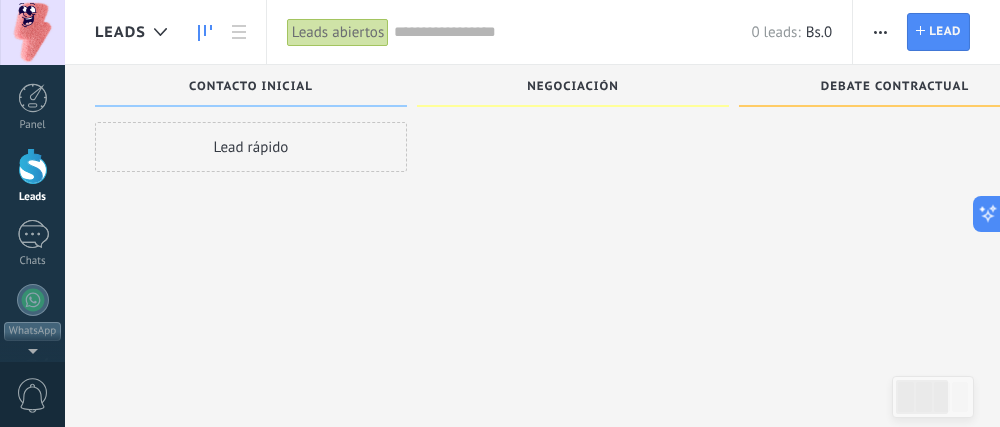 click on "Lead rápido" at bounding box center (251, 147) 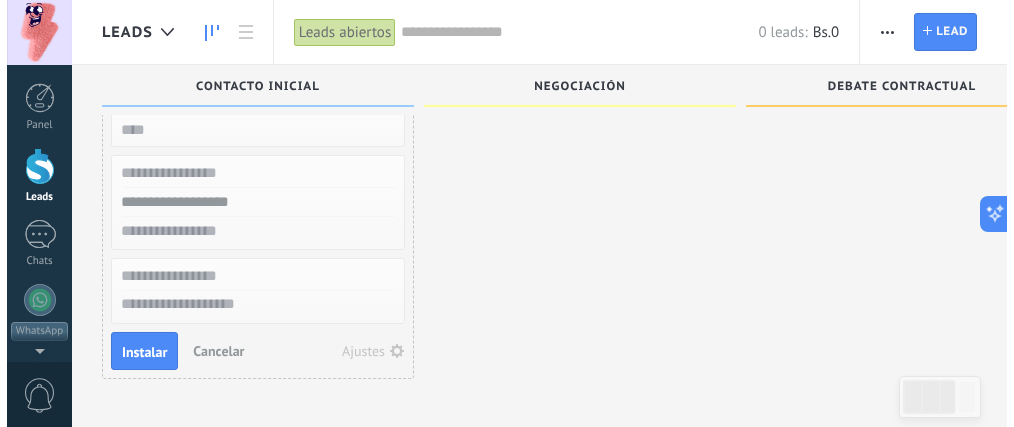 scroll, scrollTop: 0, scrollLeft: 0, axis: both 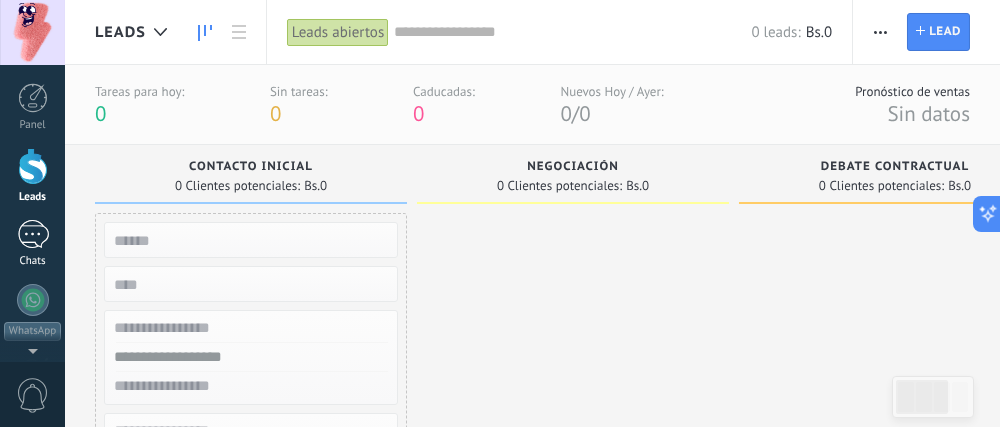 click on "Chats" at bounding box center (33, 261) 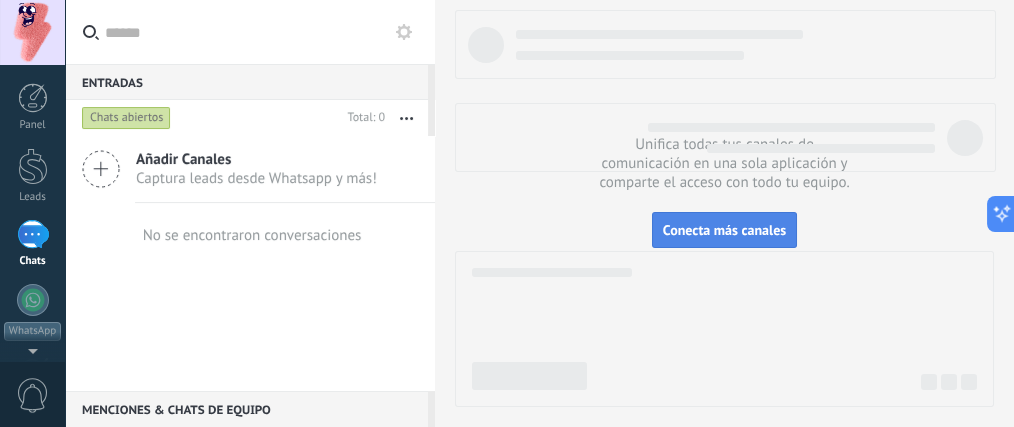 click on "Conecta más canales" at bounding box center [724, 230] 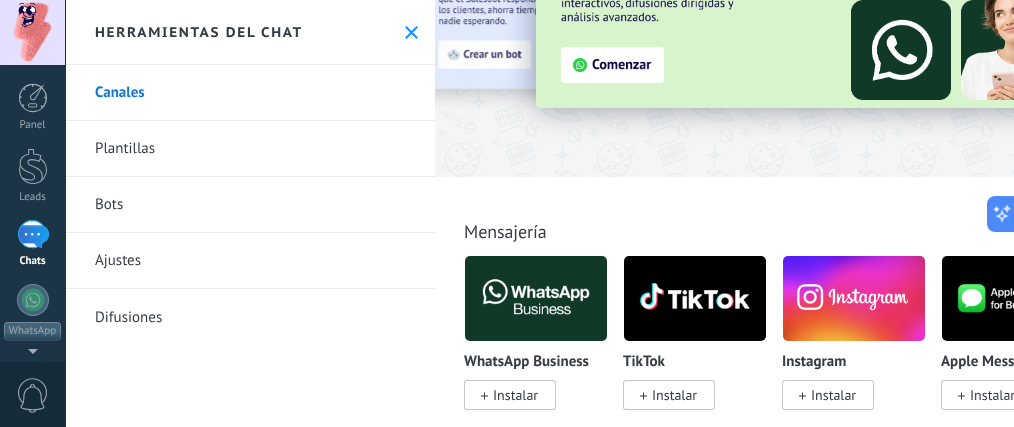 scroll, scrollTop: 272, scrollLeft: 0, axis: vertical 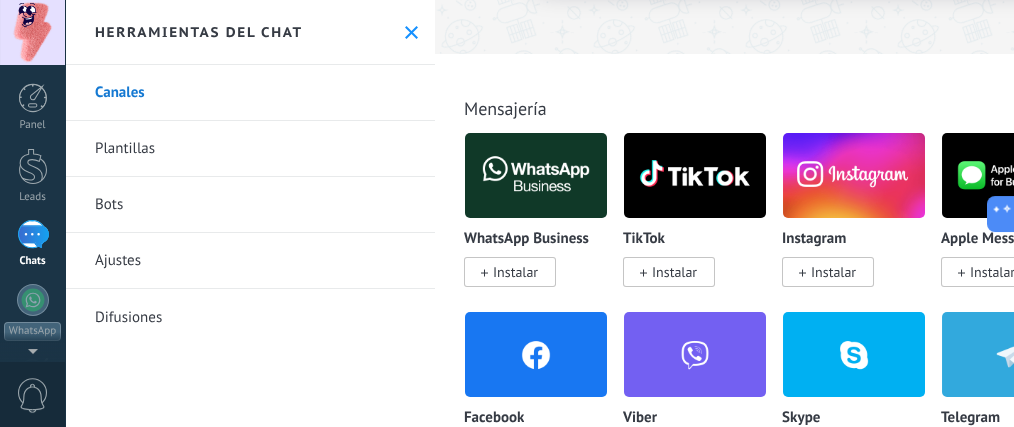 click on "Plantillas" at bounding box center [250, 149] 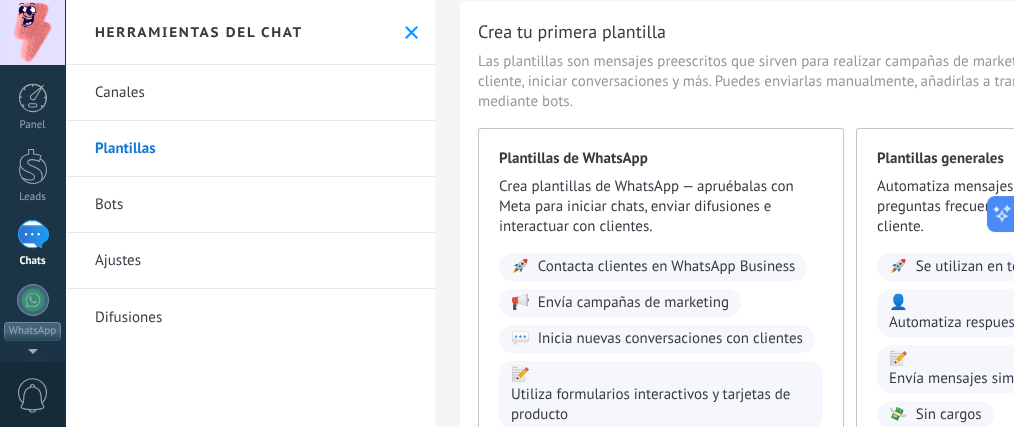 scroll, scrollTop: 181, scrollLeft: 0, axis: vertical 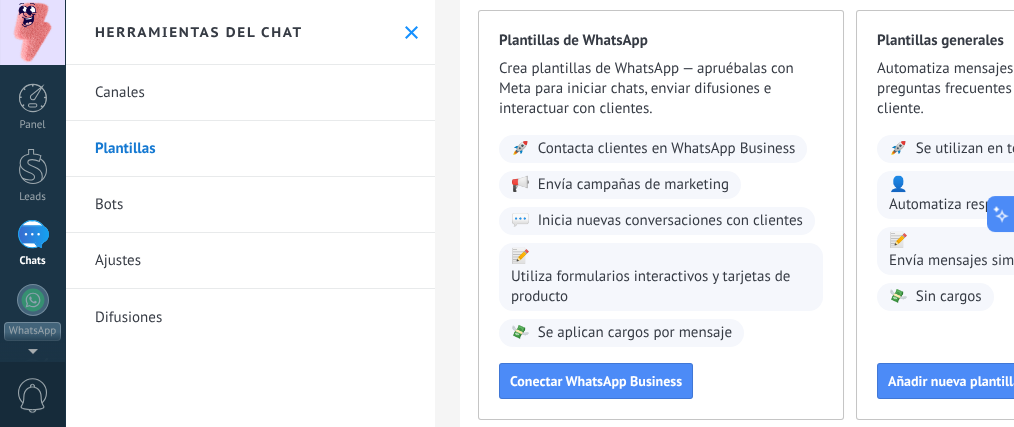 click on "Bots" at bounding box center (250, 205) 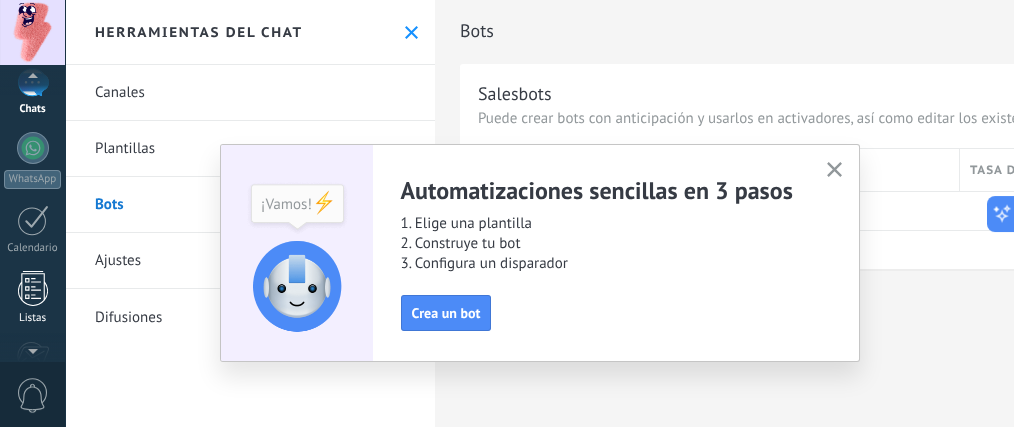 scroll, scrollTop: 181, scrollLeft: 0, axis: vertical 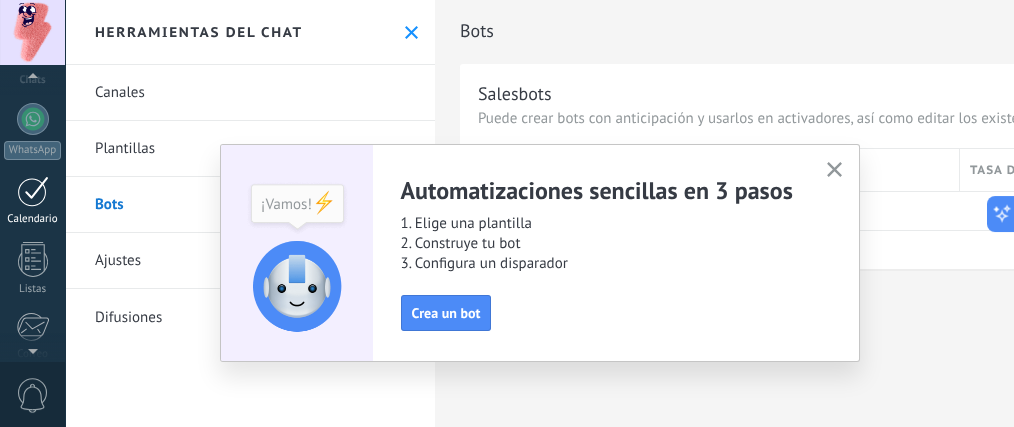 click at bounding box center [33, 191] 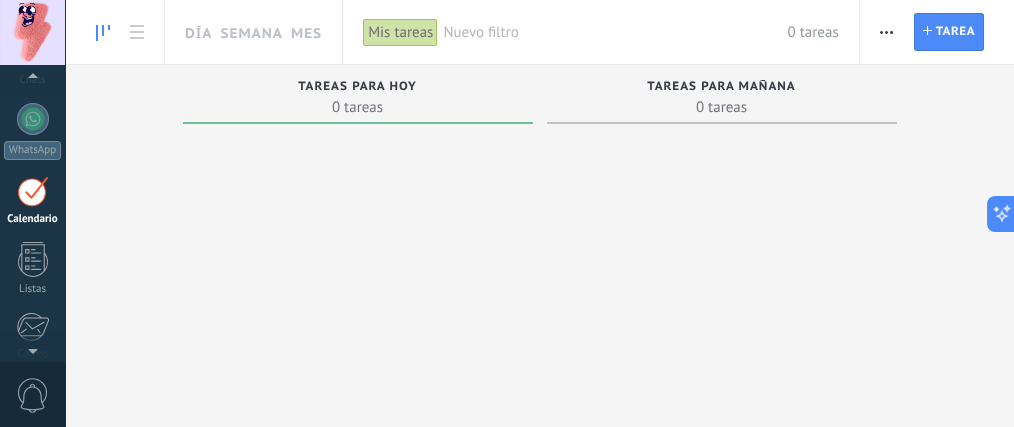 scroll, scrollTop: 127, scrollLeft: 0, axis: vertical 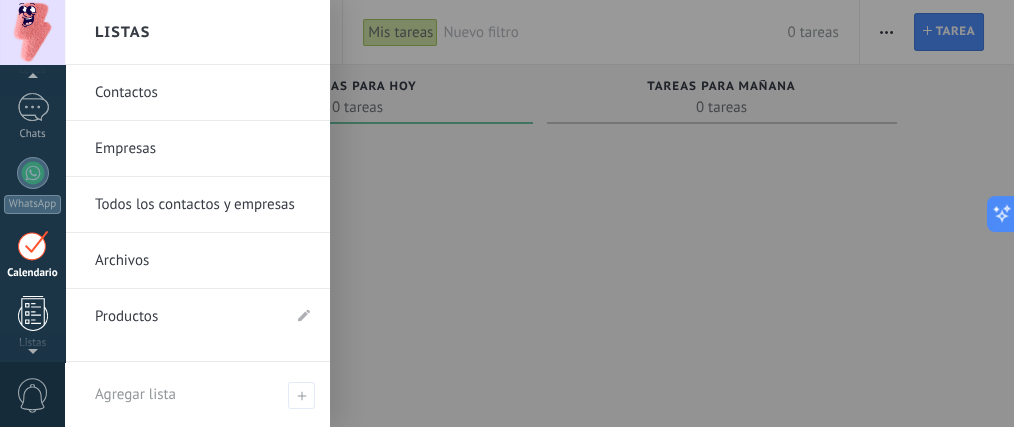 click at bounding box center [33, 313] 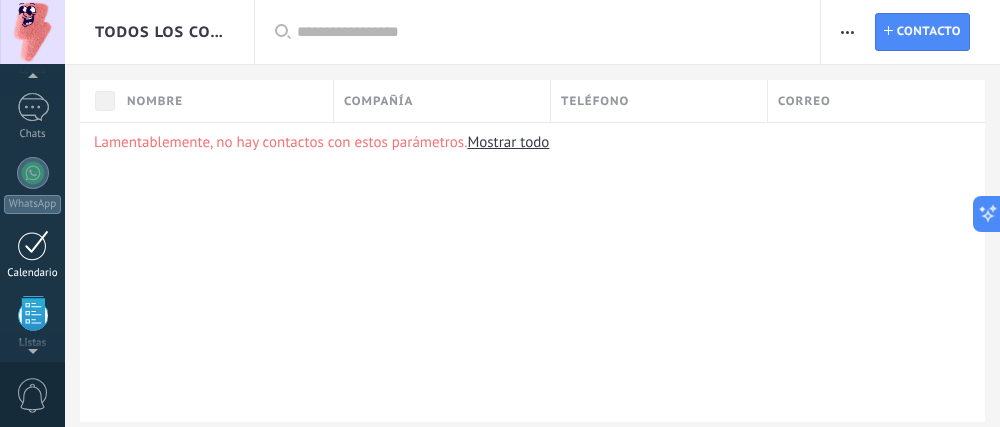 click on "Calendario" at bounding box center (32, 255) 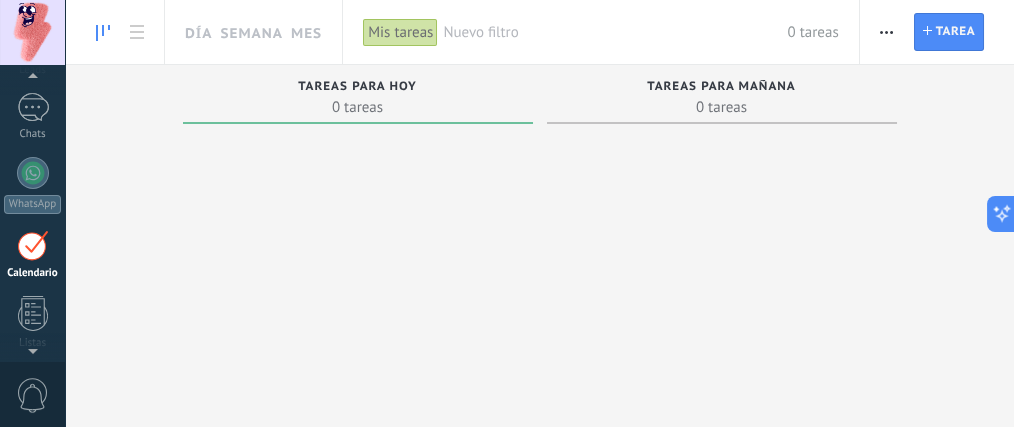 scroll, scrollTop: 219, scrollLeft: 0, axis: vertical 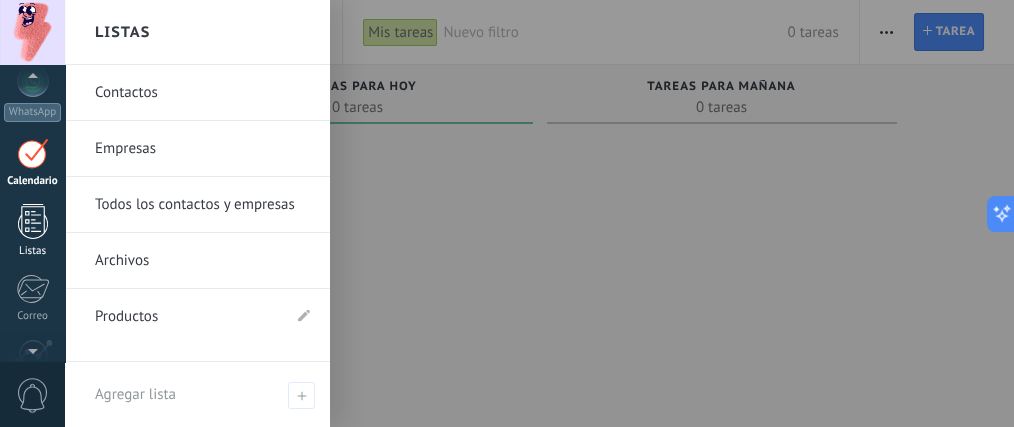 click at bounding box center [33, 221] 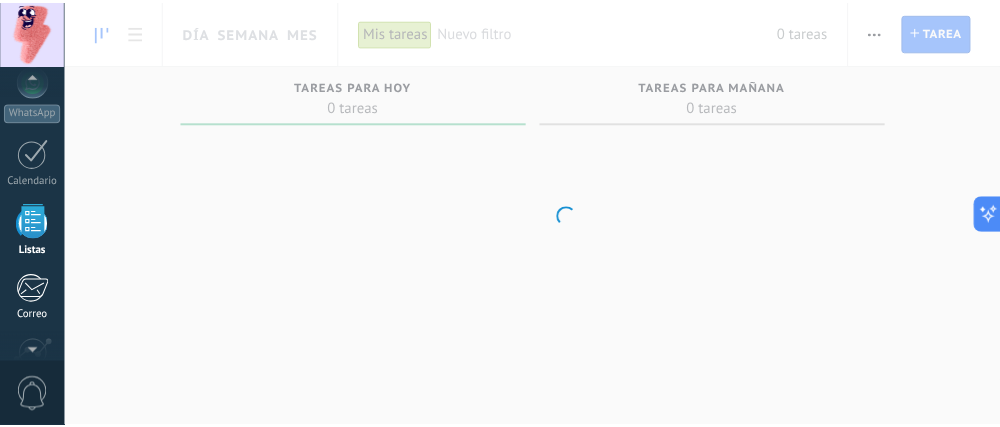 scroll, scrollTop: 309, scrollLeft: 0, axis: vertical 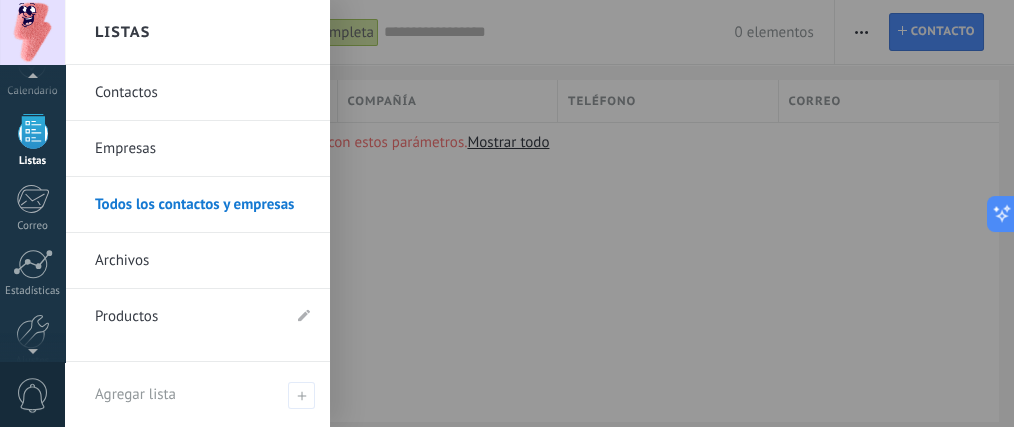 click at bounding box center (33, 131) 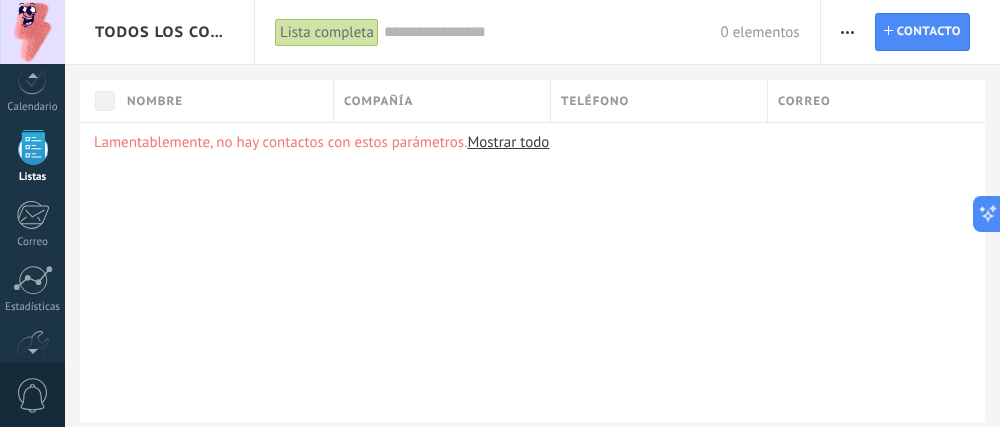 click at bounding box center (32, 80) 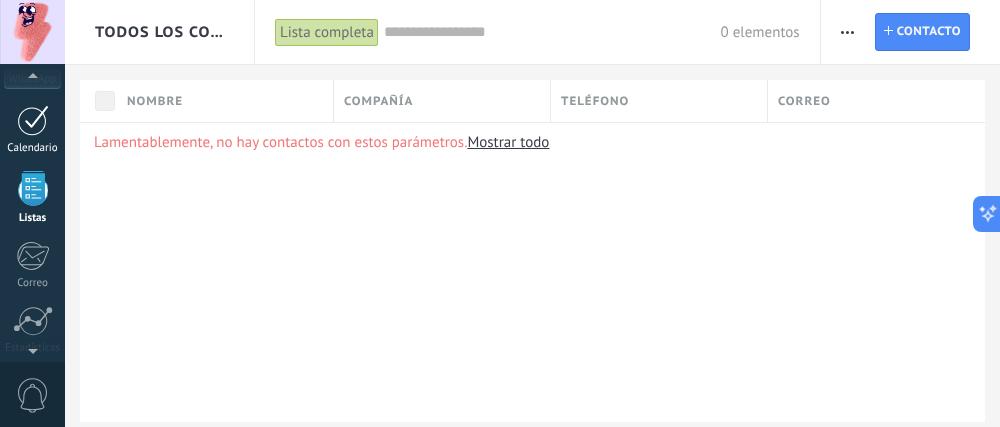 click on "Calendario" at bounding box center (32, 130) 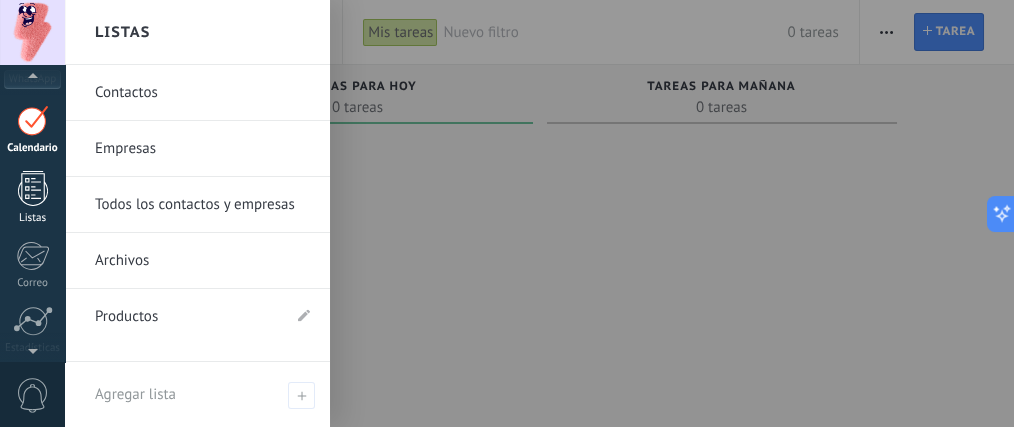 click on "Listas" at bounding box center [32, 198] 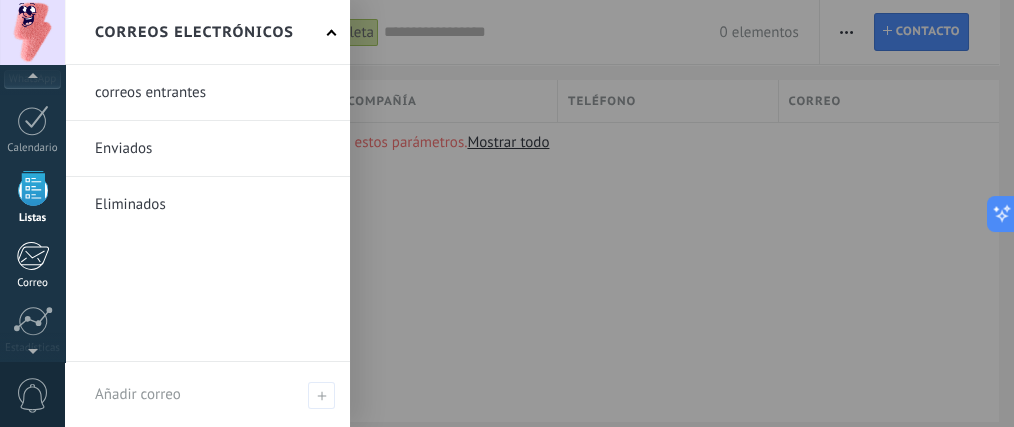 click at bounding box center [32, 256] 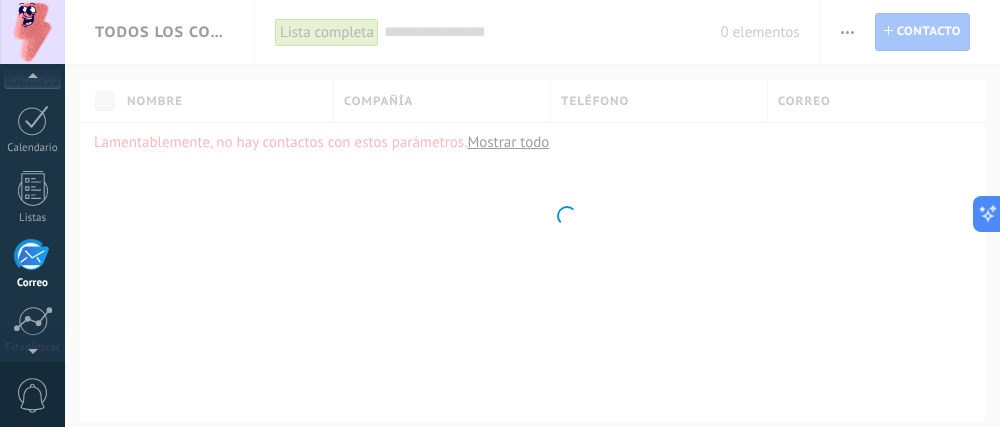 scroll, scrollTop: 264, scrollLeft: 0, axis: vertical 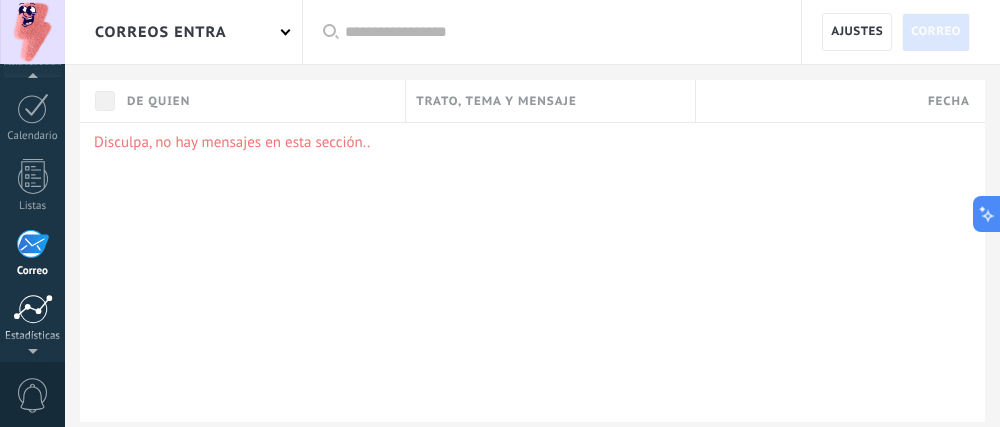 click at bounding box center [33, 309] 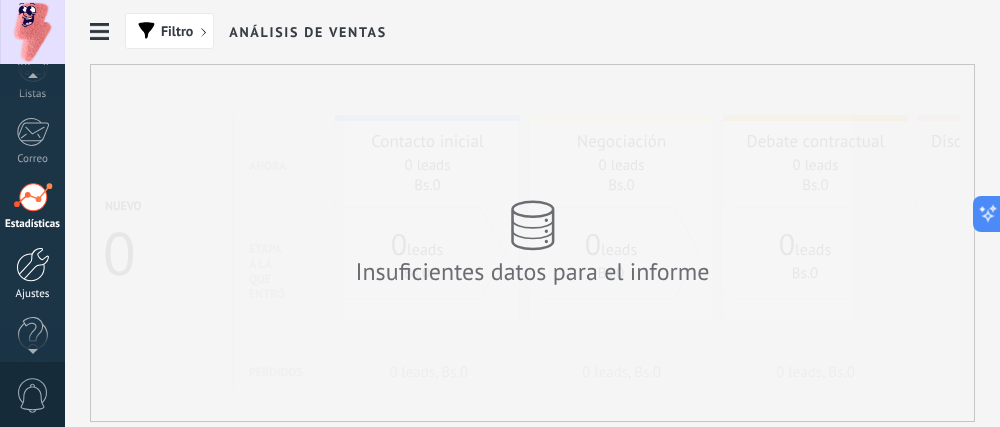 scroll, scrollTop: 402, scrollLeft: 0, axis: vertical 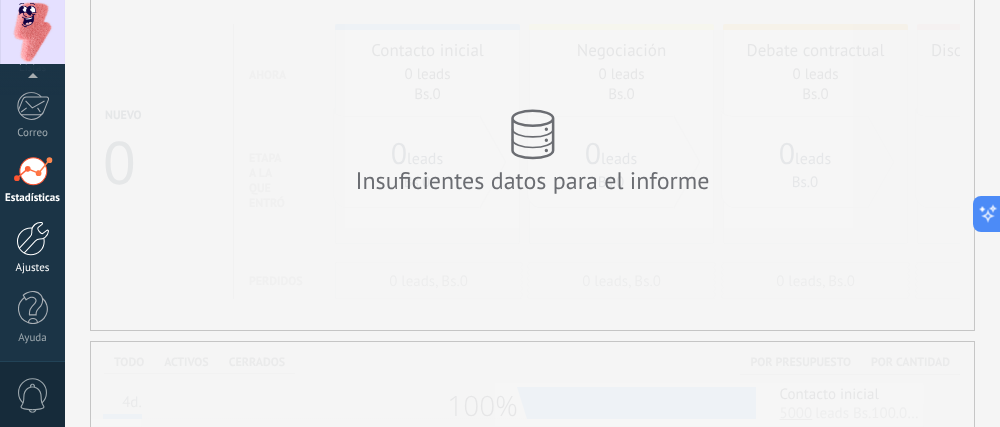 click on "Ajustes" at bounding box center [33, 268] 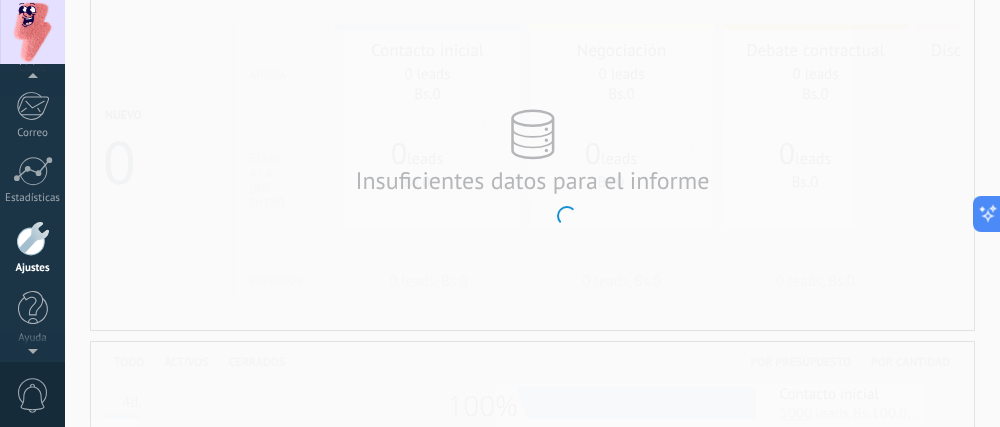 scroll, scrollTop: 393, scrollLeft: 0, axis: vertical 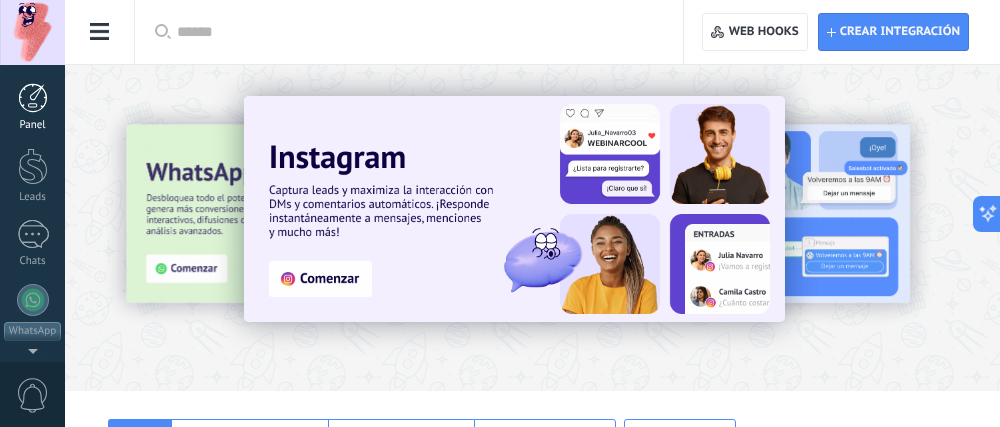 click at bounding box center [33, 98] 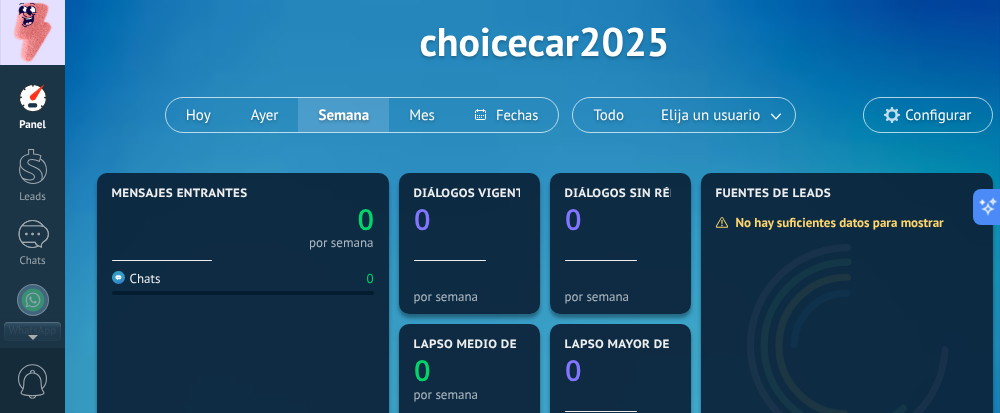 scroll, scrollTop: 0, scrollLeft: 0, axis: both 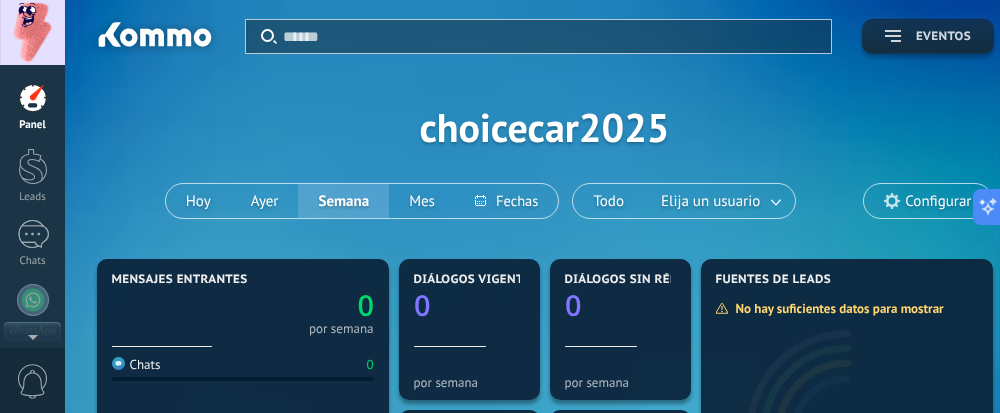 click on "Eventos" at bounding box center [928, 36] 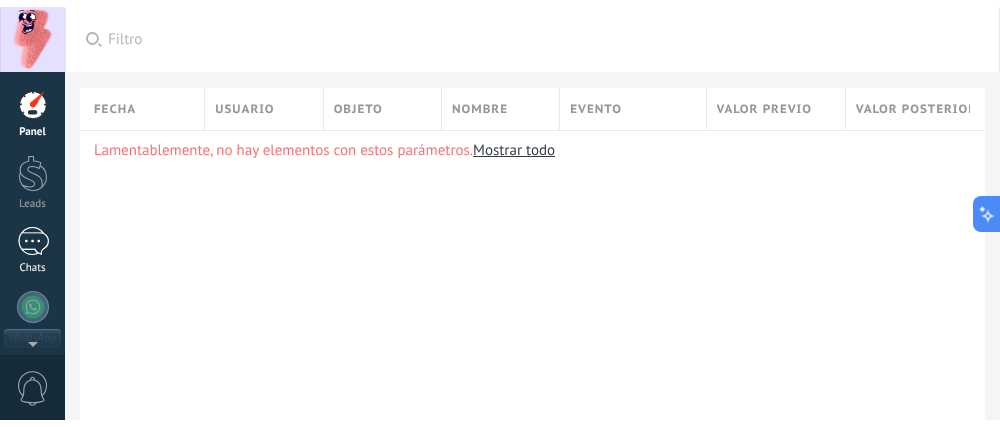 scroll, scrollTop: 22, scrollLeft: 0, axis: vertical 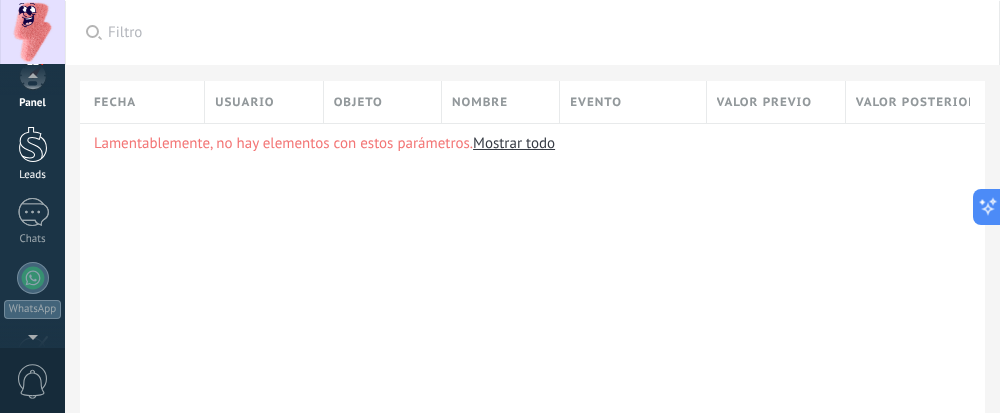 click at bounding box center (33, 144) 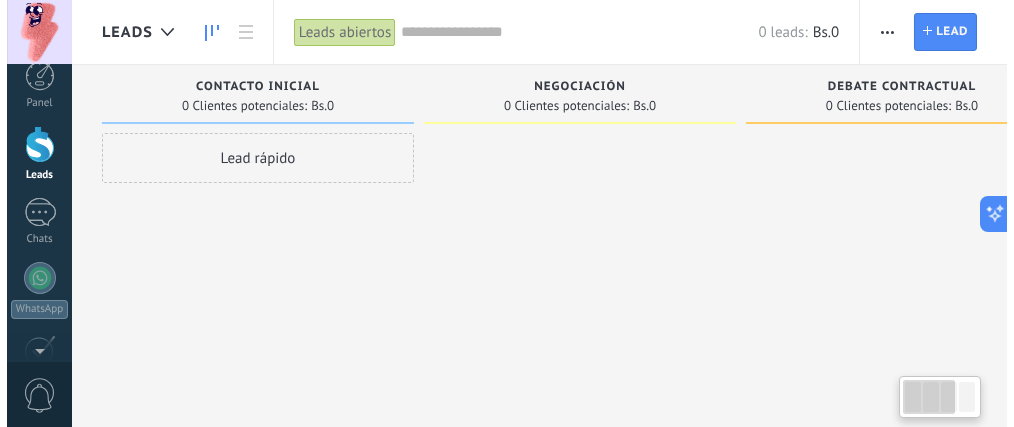scroll, scrollTop: 0, scrollLeft: 0, axis: both 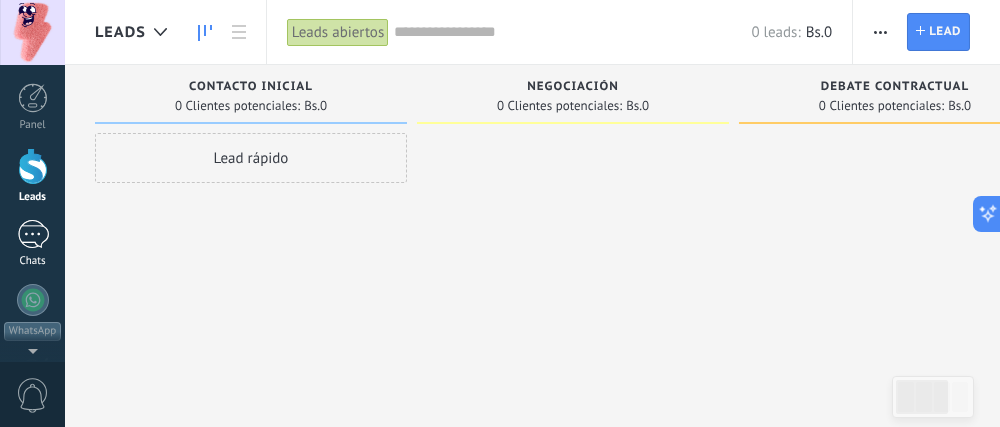 click at bounding box center [33, 234] 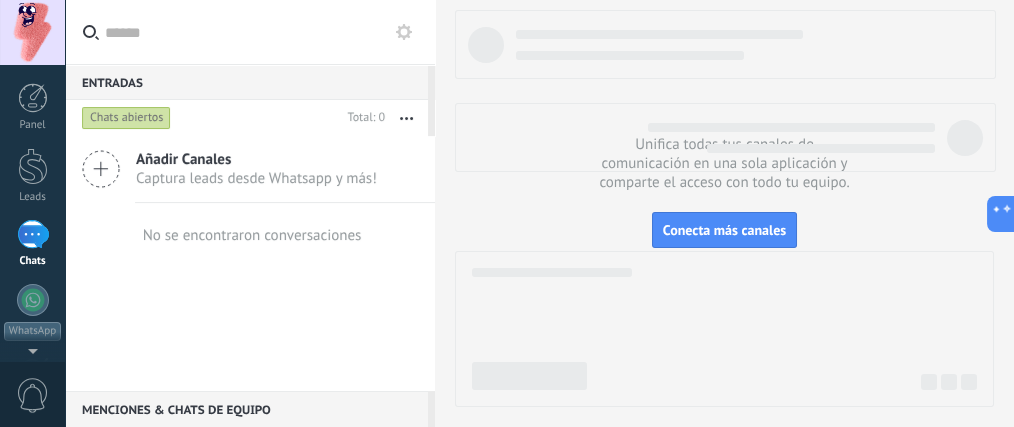 click 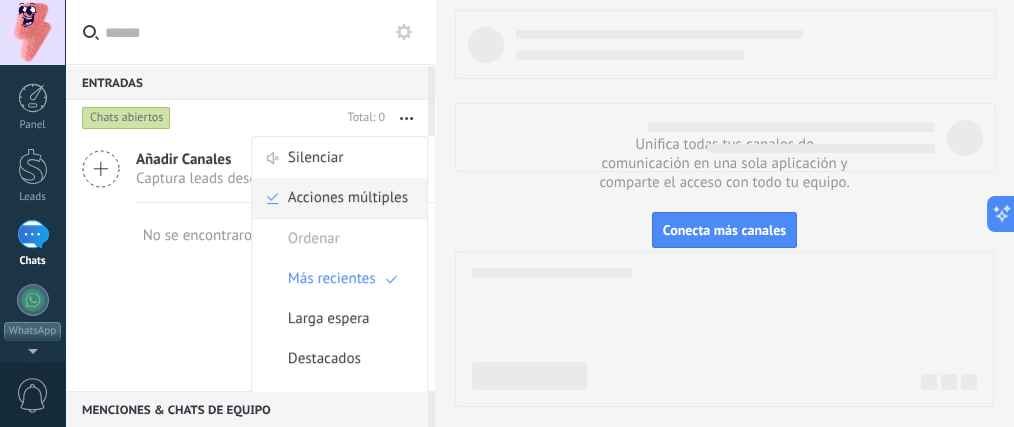 click on "Acciones múltiples" at bounding box center (348, 198) 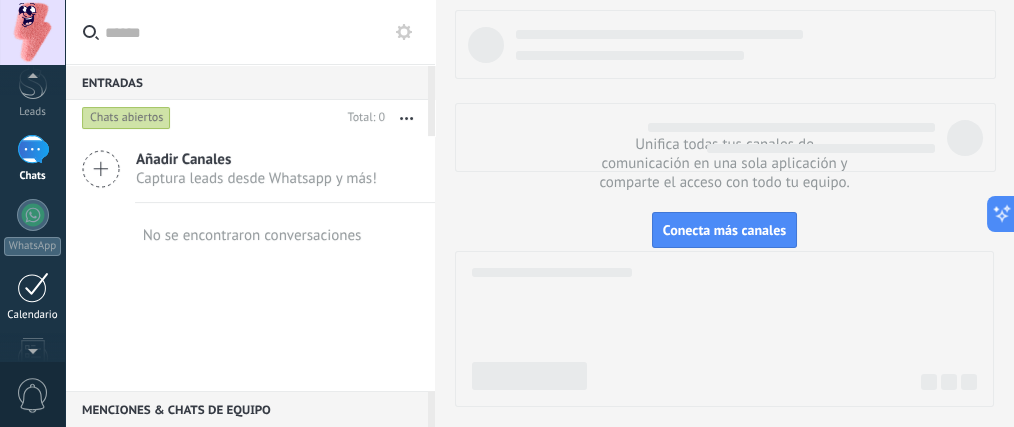 scroll, scrollTop: 104, scrollLeft: 0, axis: vertical 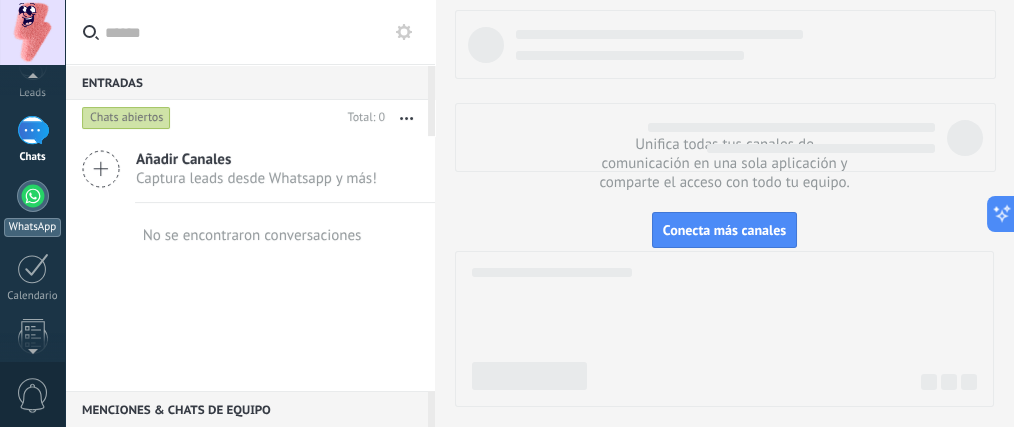 click at bounding box center [33, 196] 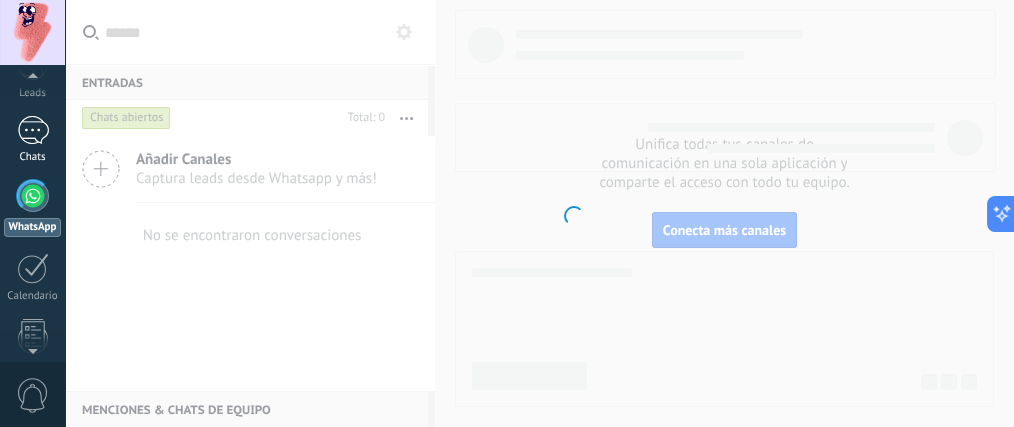 scroll, scrollTop: 56, scrollLeft: 0, axis: vertical 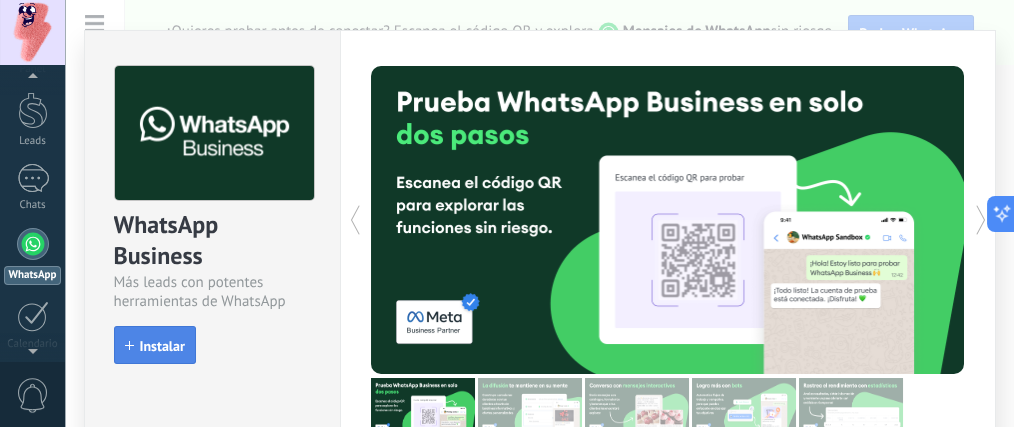click on "Instalar" at bounding box center (162, 346) 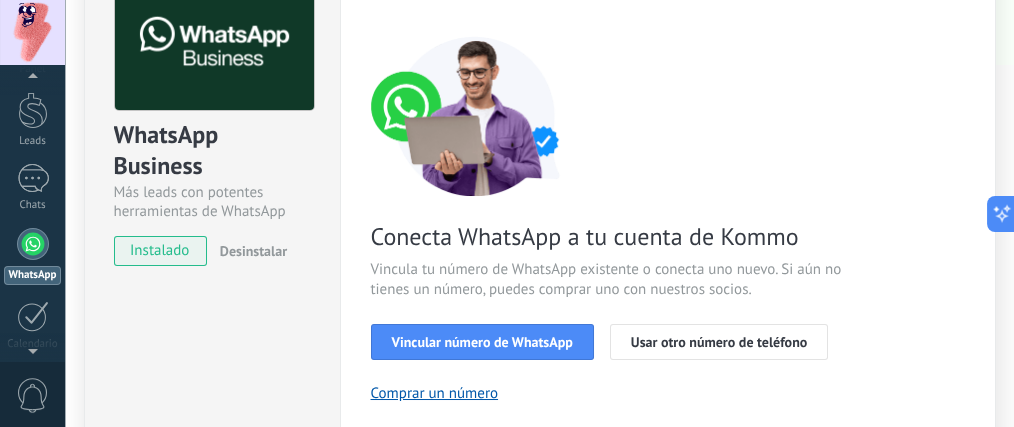 scroll, scrollTop: 181, scrollLeft: 0, axis: vertical 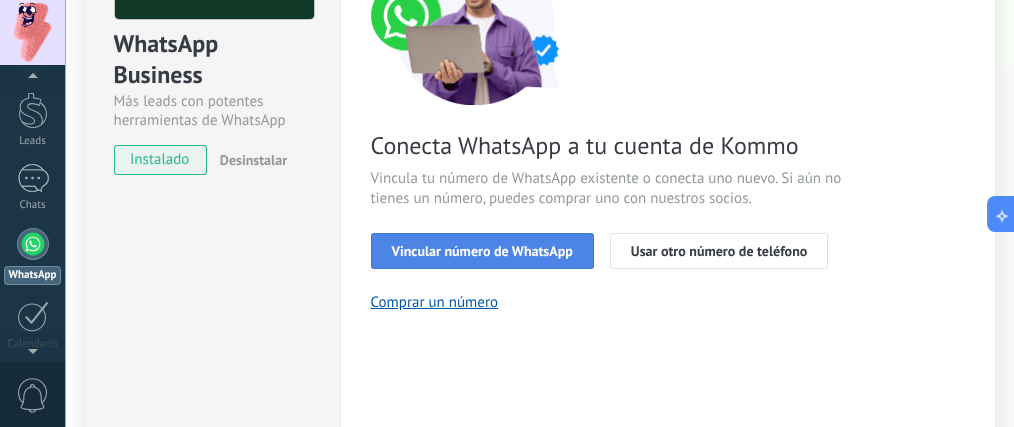 click on "Vincular número de WhatsApp" at bounding box center (482, 251) 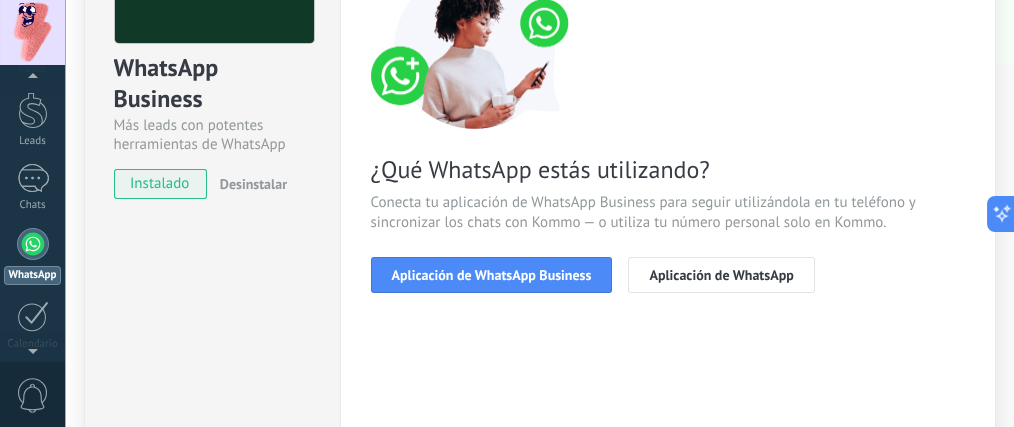 scroll, scrollTop: 181, scrollLeft: 0, axis: vertical 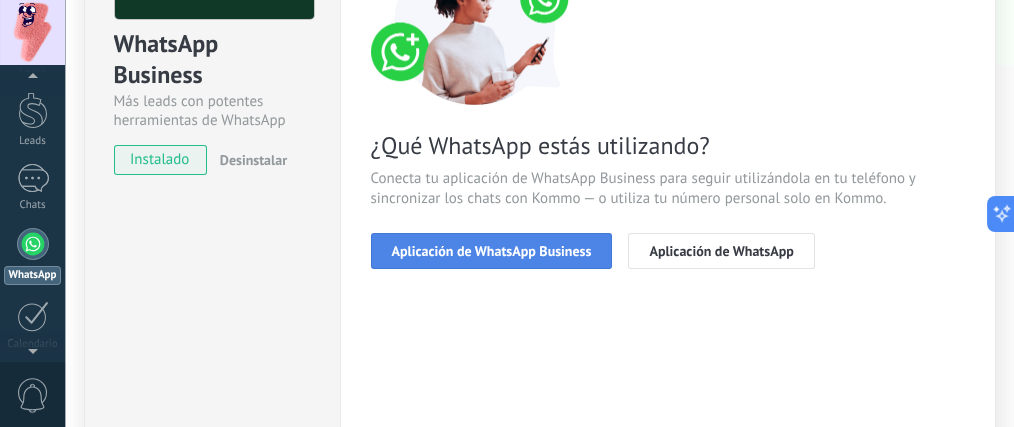 click on "Aplicación de WhatsApp Business" at bounding box center [492, 251] 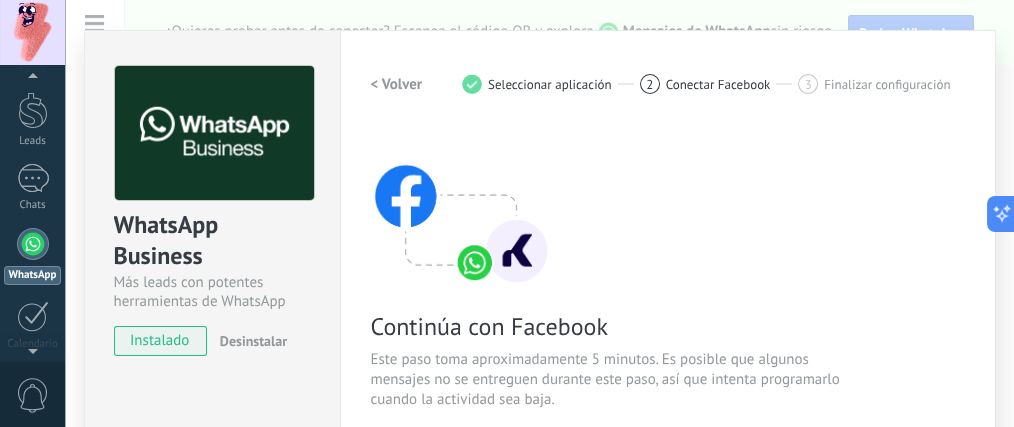 scroll, scrollTop: 181, scrollLeft: 0, axis: vertical 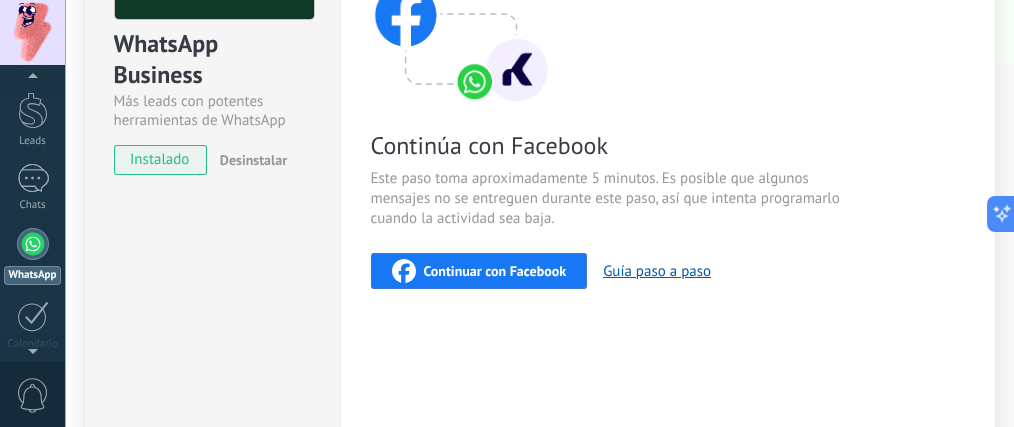 click on "Continuar con Facebook" at bounding box center (495, 271) 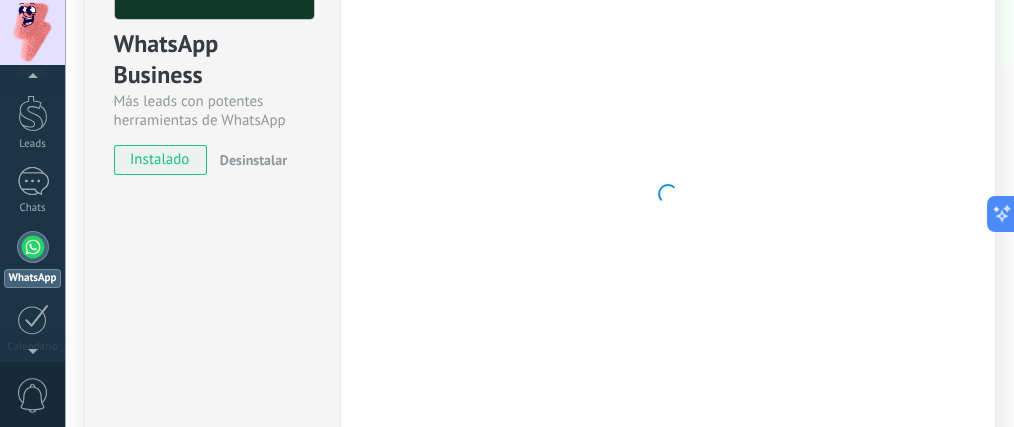 scroll, scrollTop: 56, scrollLeft: 0, axis: vertical 